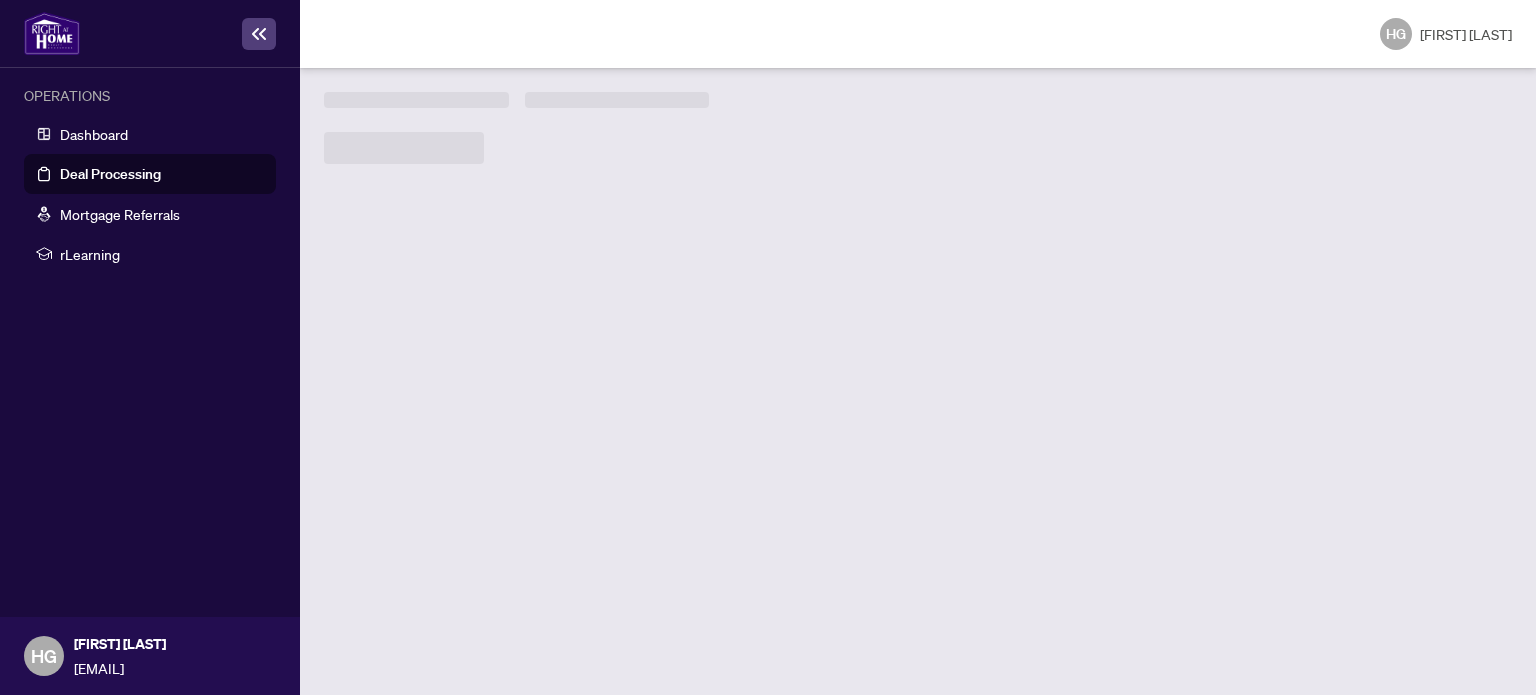 scroll, scrollTop: 0, scrollLeft: 0, axis: both 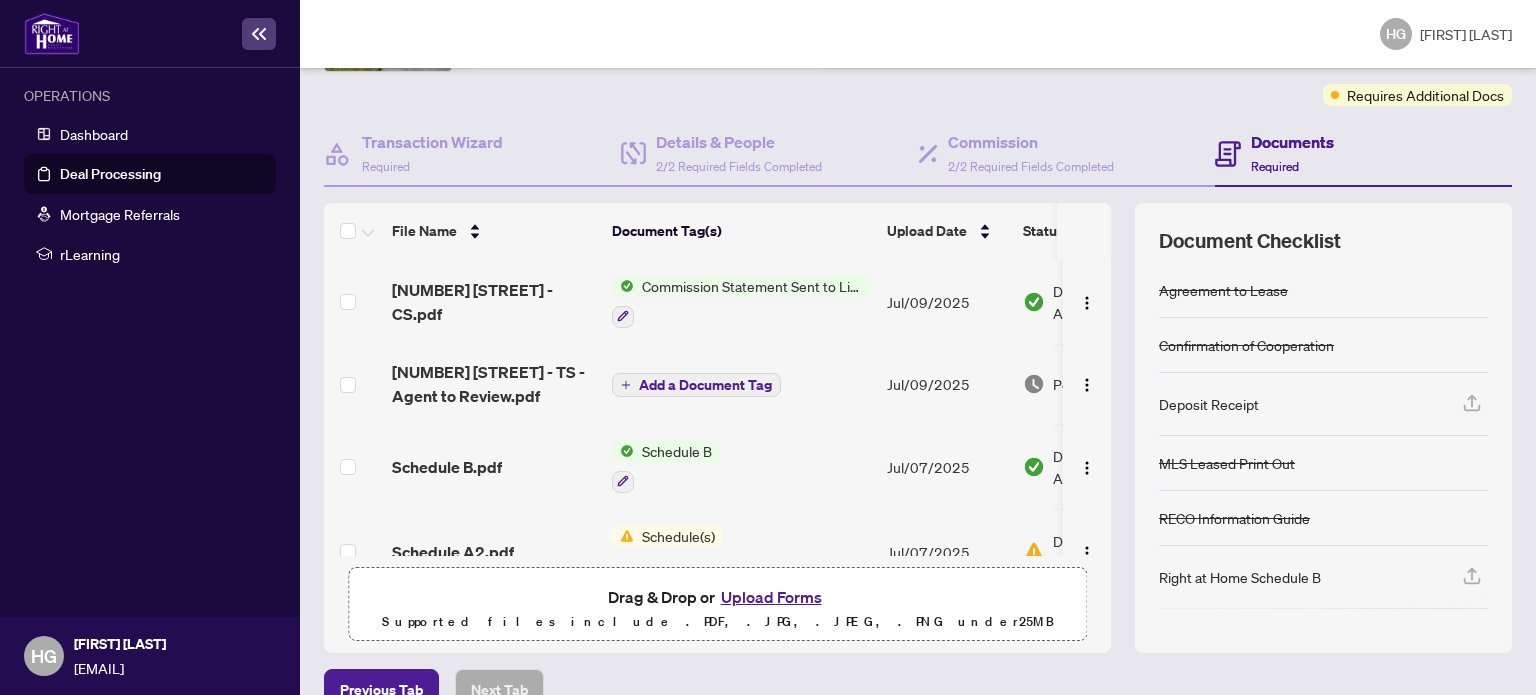 click at bounding box center (1472, 404) 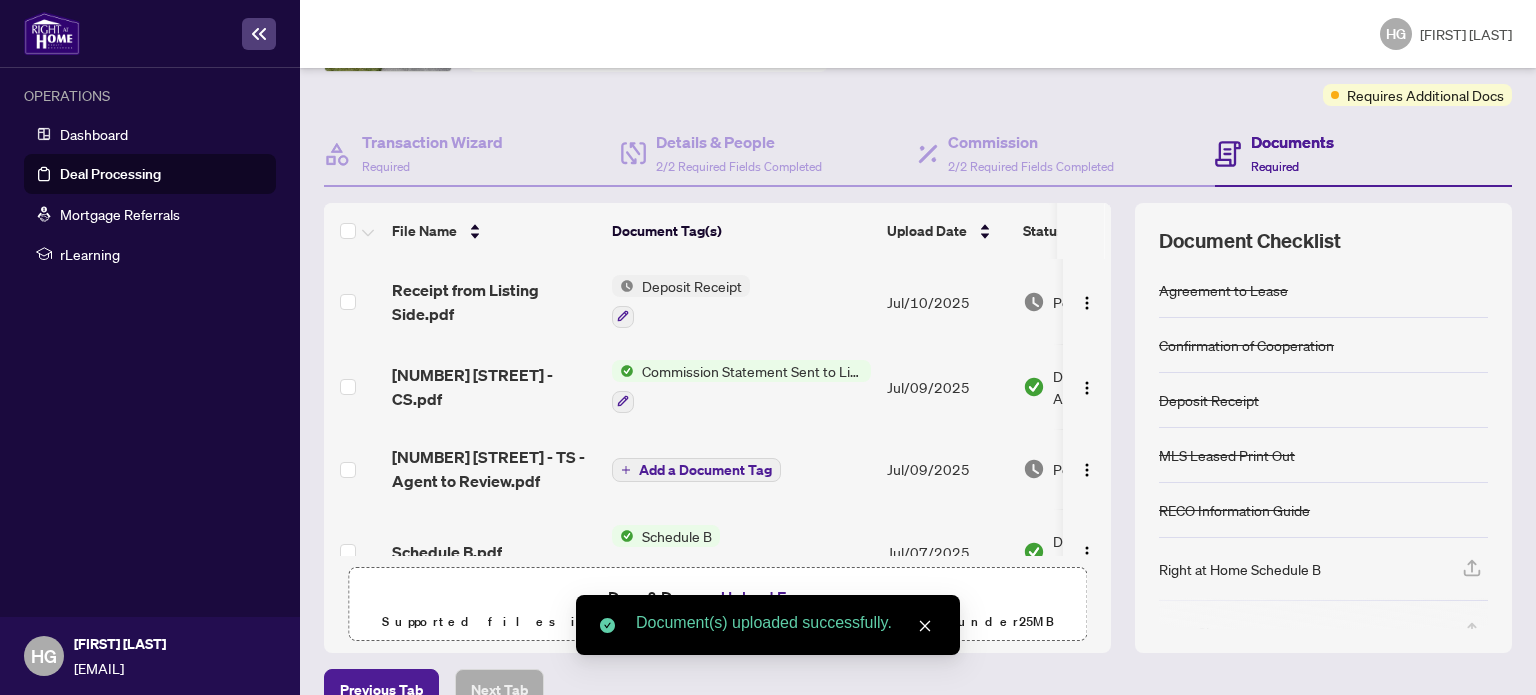 scroll, scrollTop: 193, scrollLeft: 0, axis: vertical 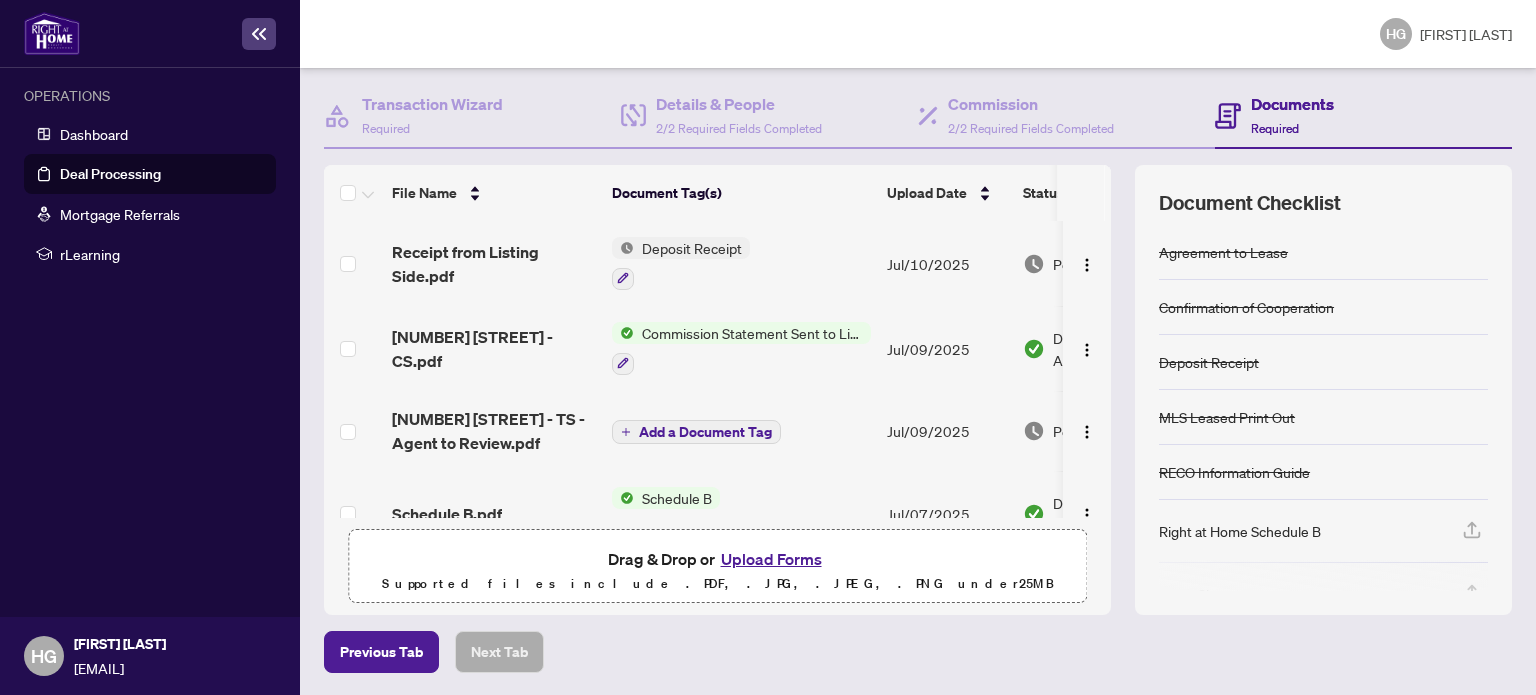 click at bounding box center [1472, 531] 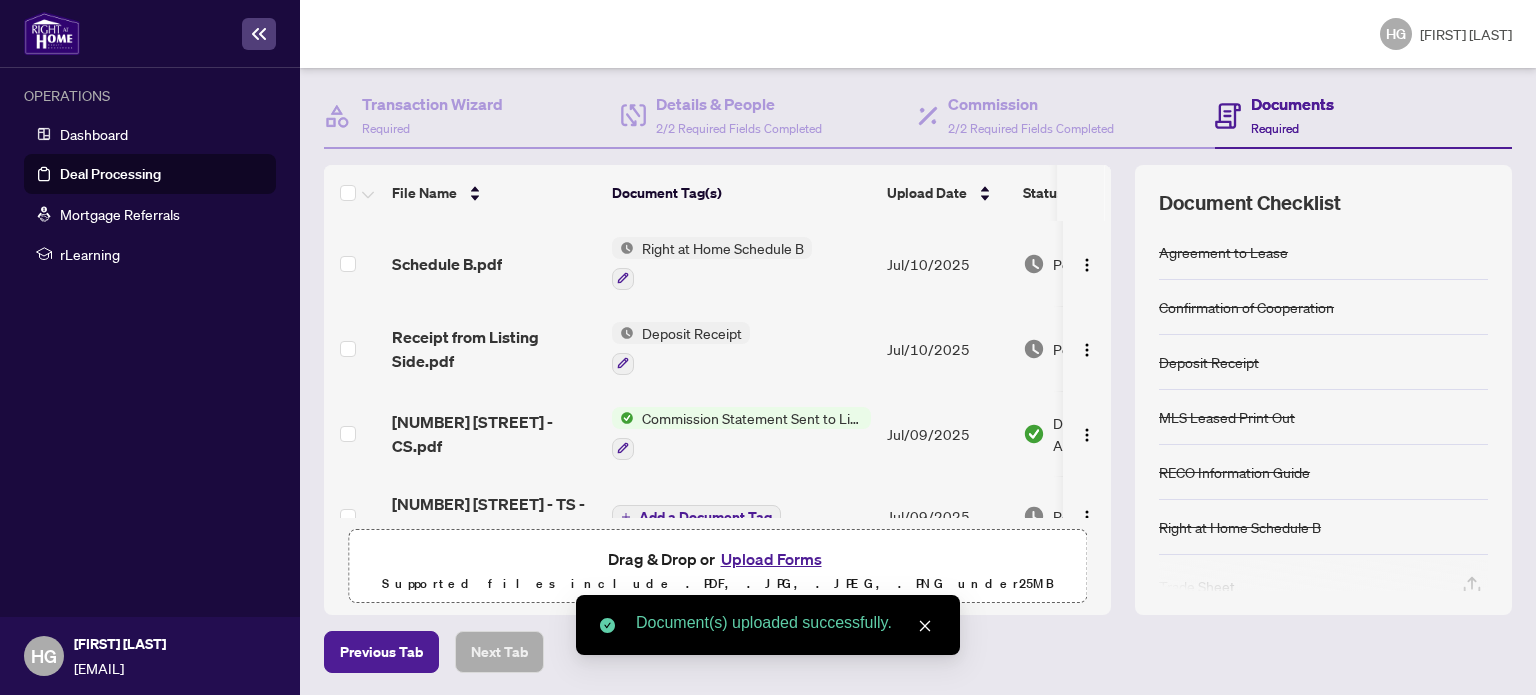 click 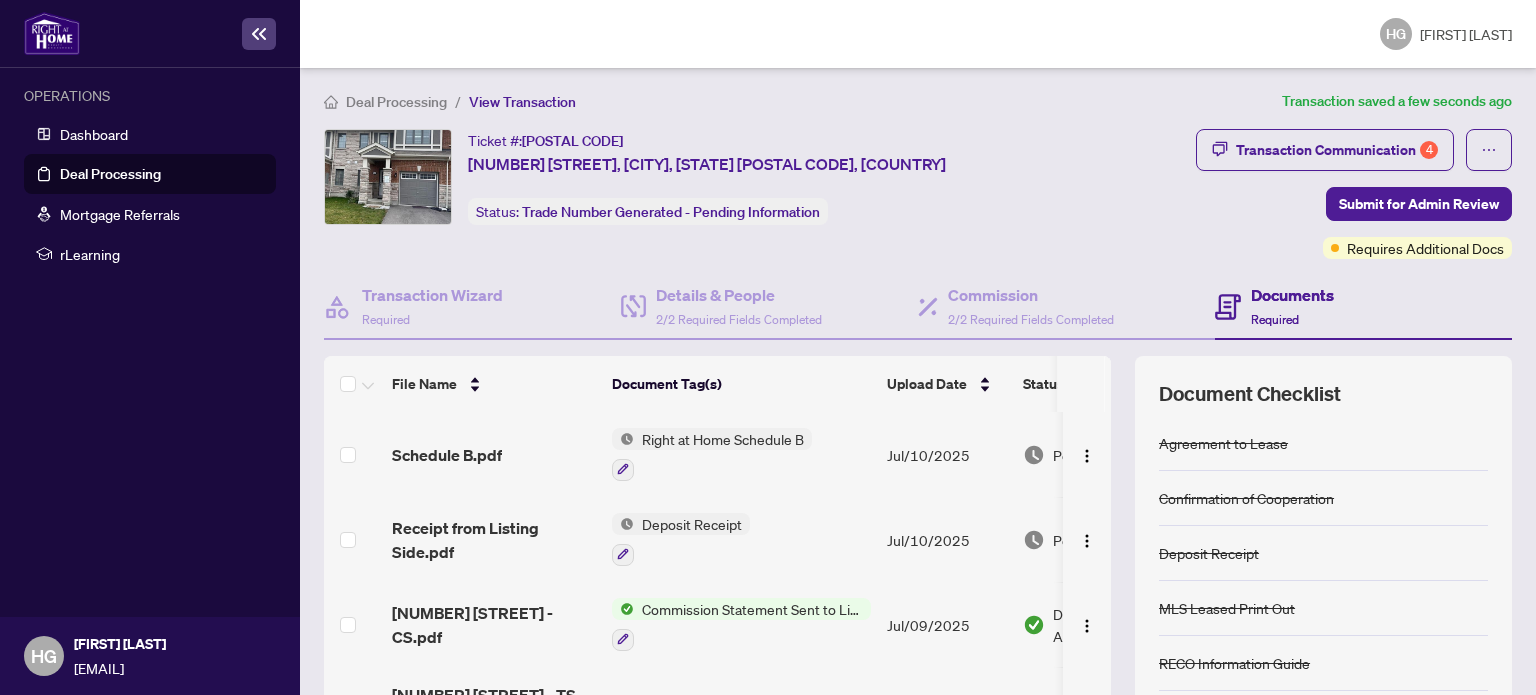 scroll, scrollTop: 0, scrollLeft: 0, axis: both 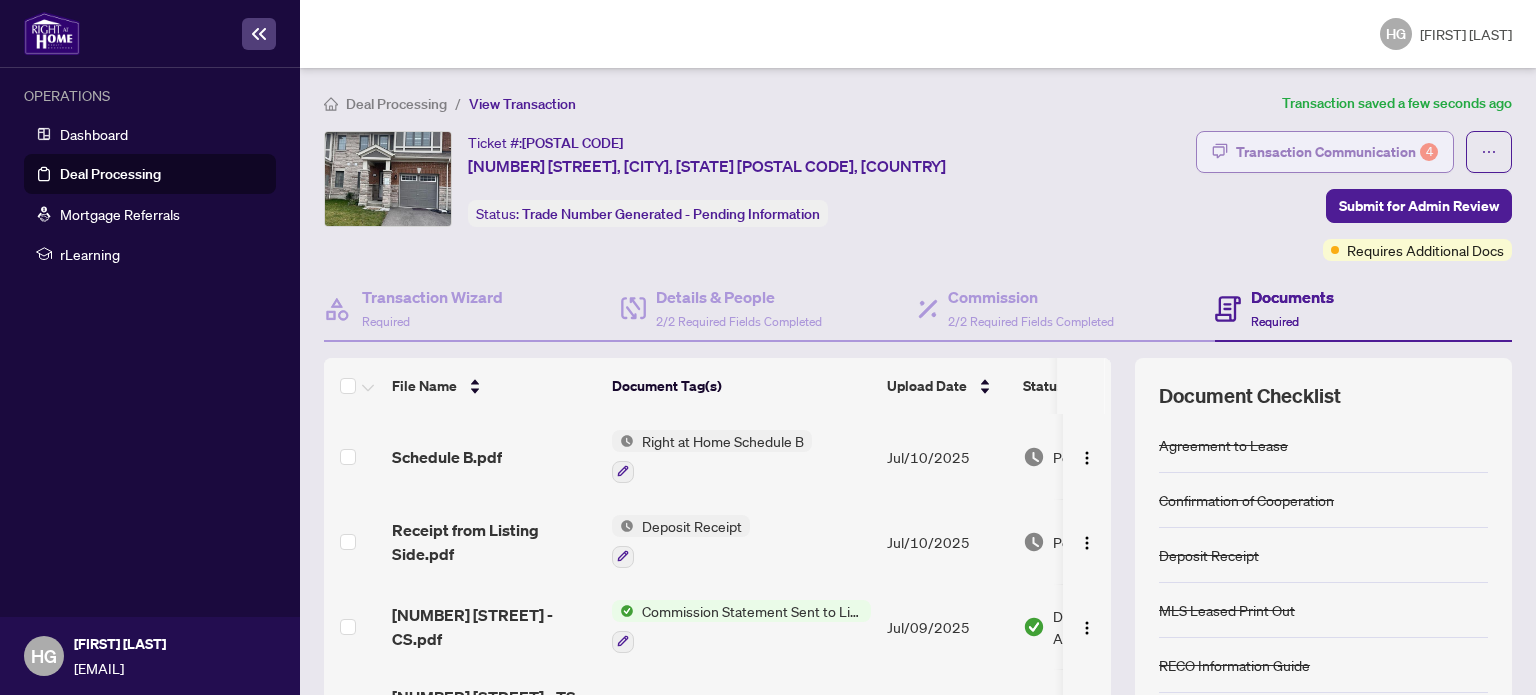 click on "Transaction Communication 4" at bounding box center [1337, 152] 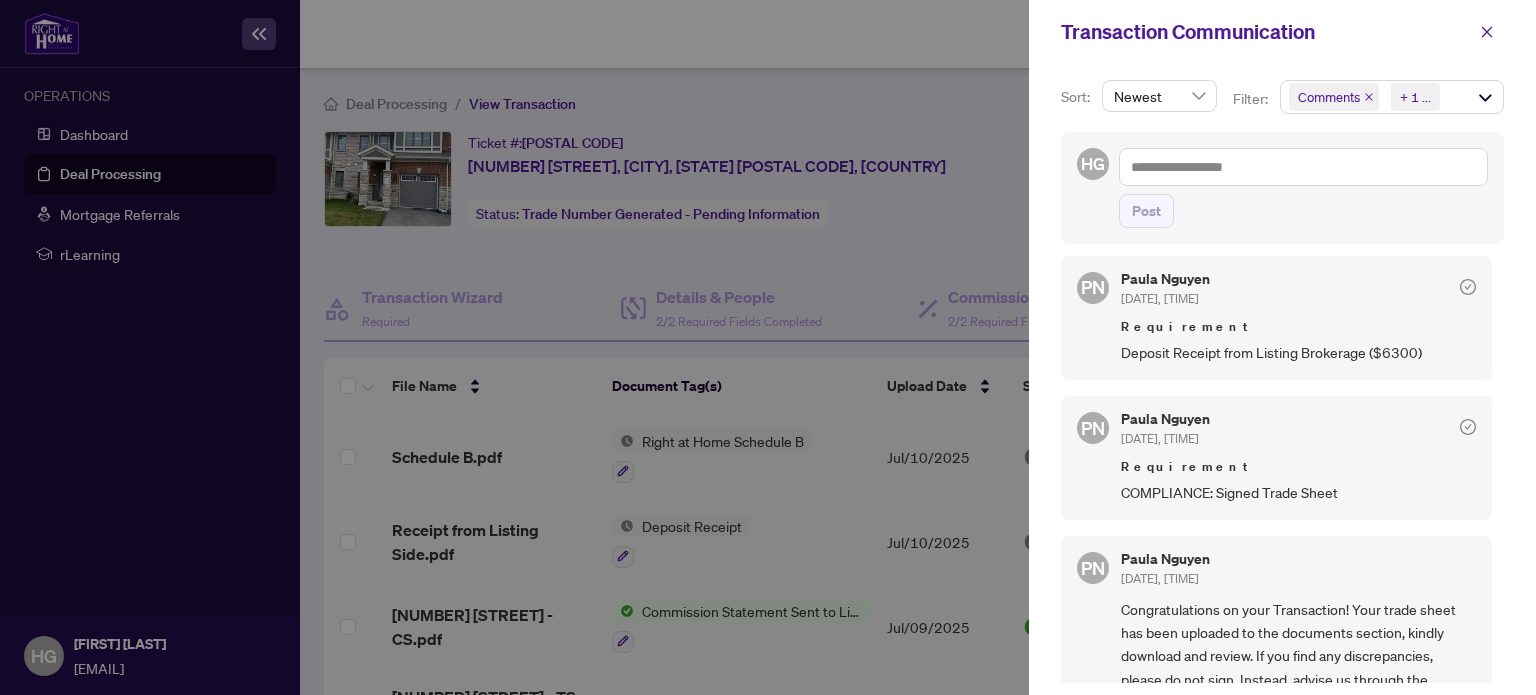 scroll, scrollTop: 0, scrollLeft: 0, axis: both 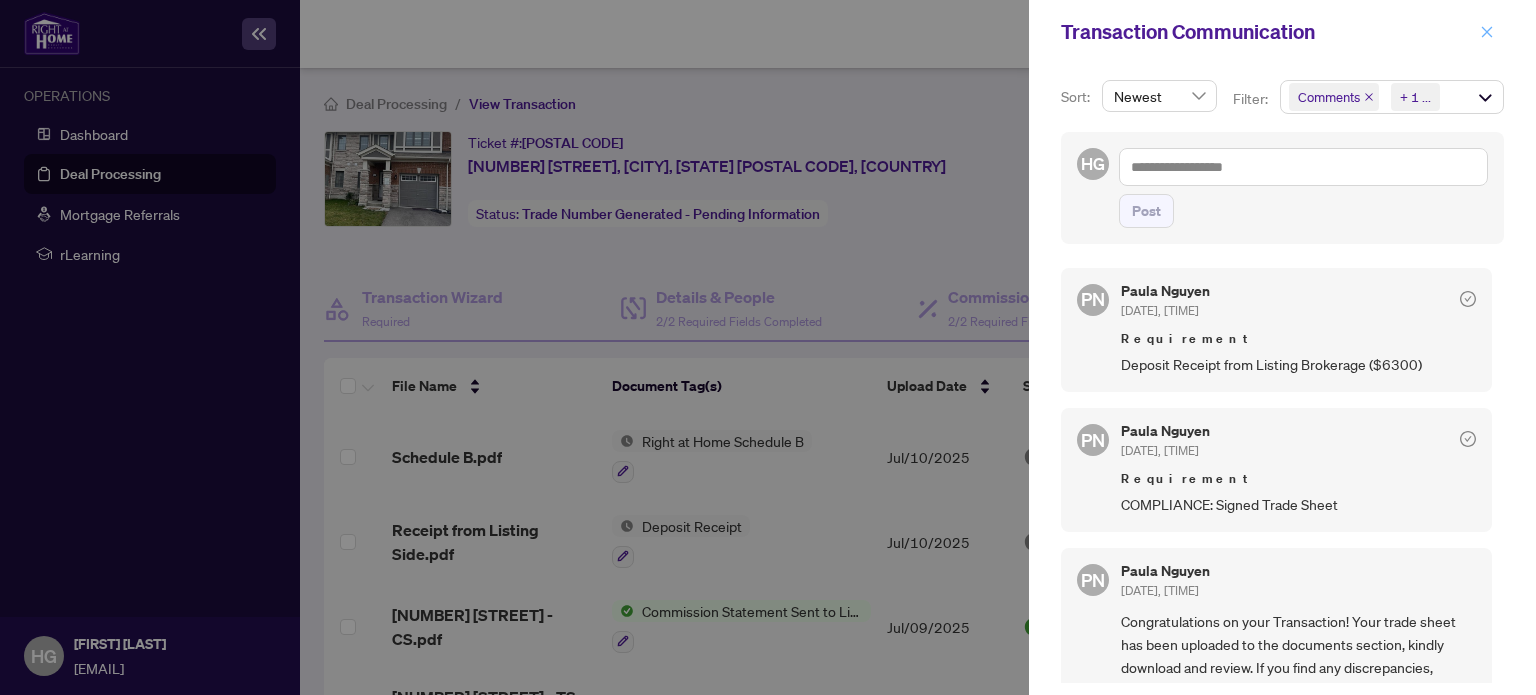 click 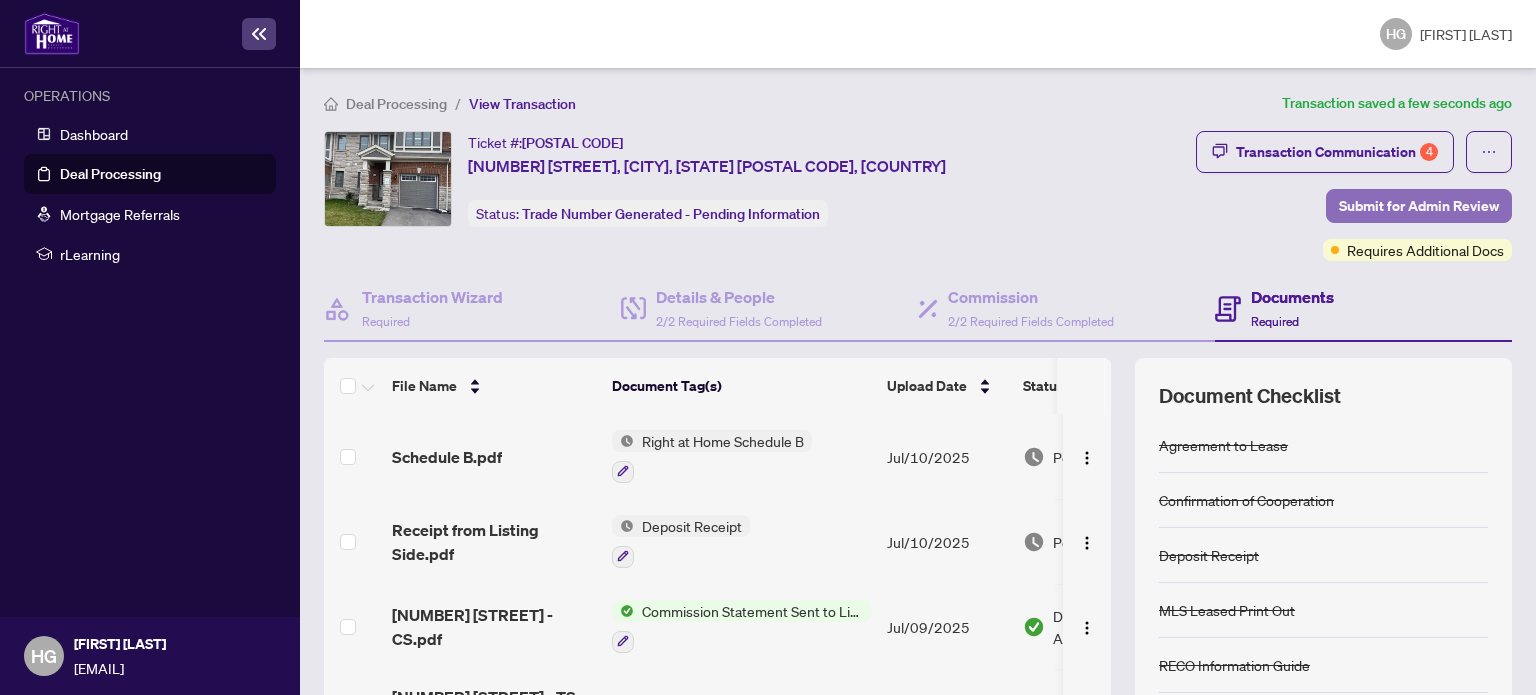 click on "Submit for Admin Review" at bounding box center [1419, 206] 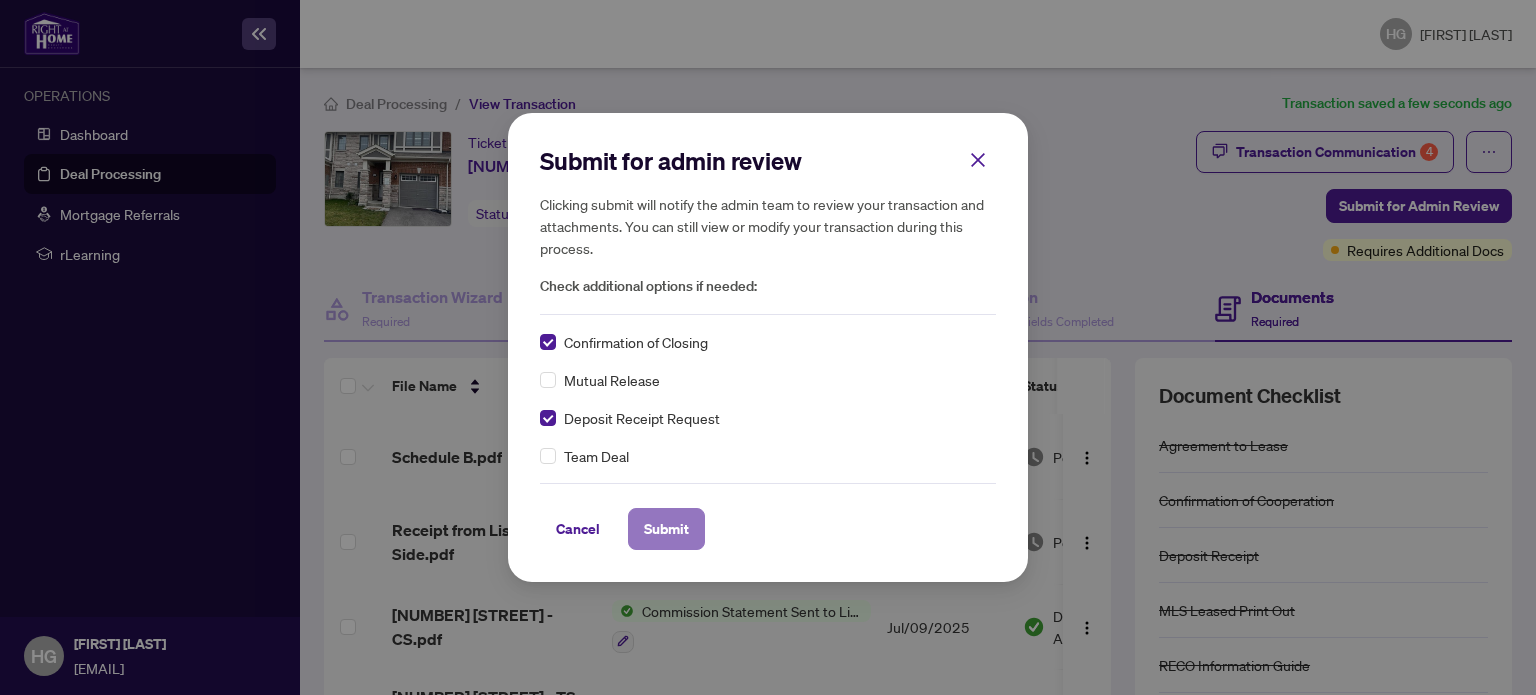 click on "Submit" at bounding box center (666, 529) 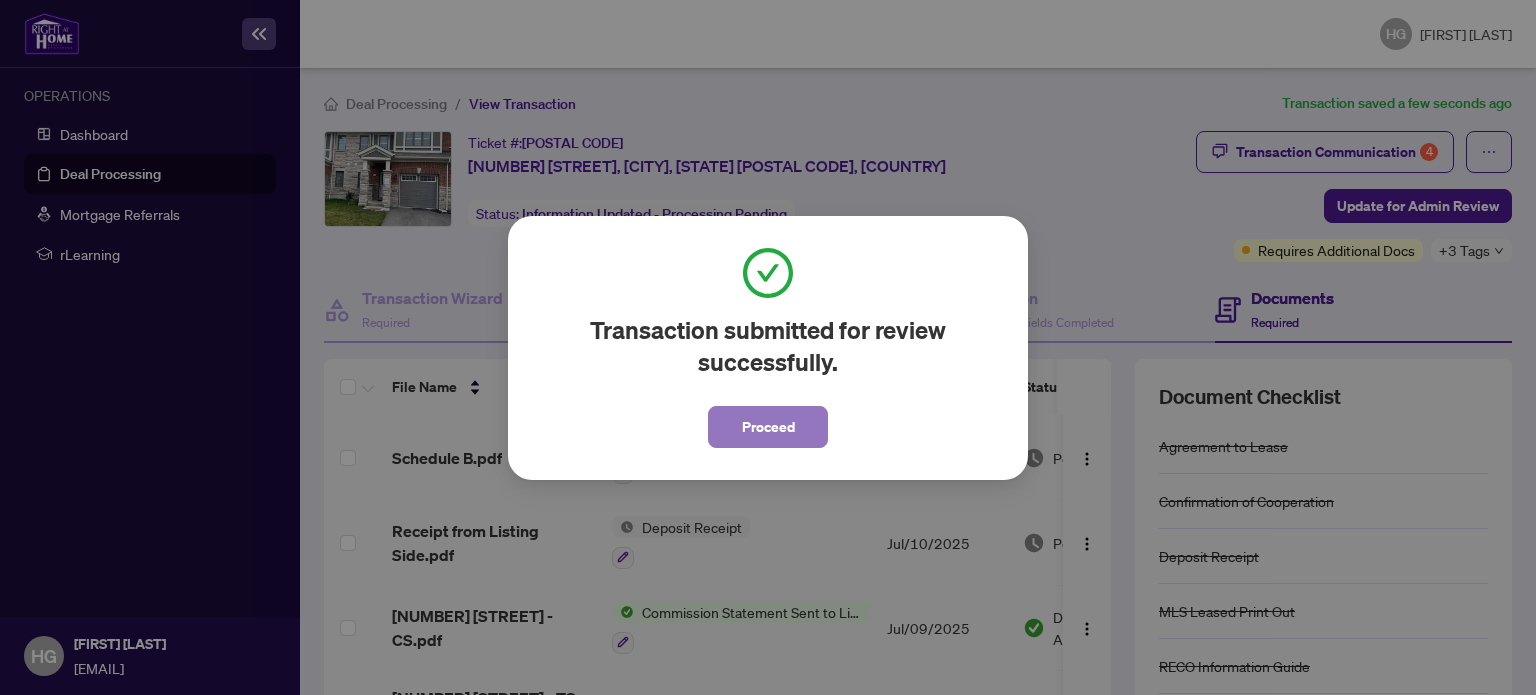 click on "Proceed" at bounding box center (768, 427) 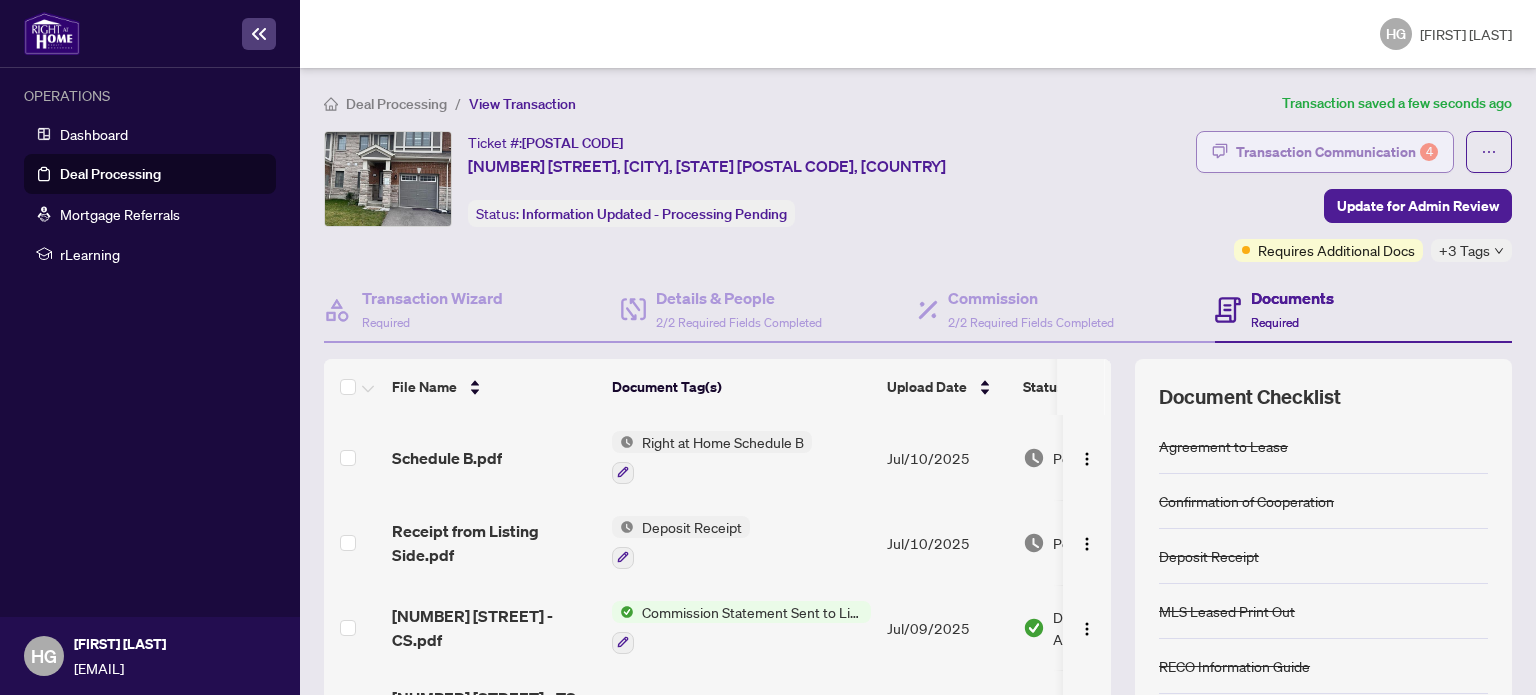 click on "Transaction Communication 4" at bounding box center (1337, 152) 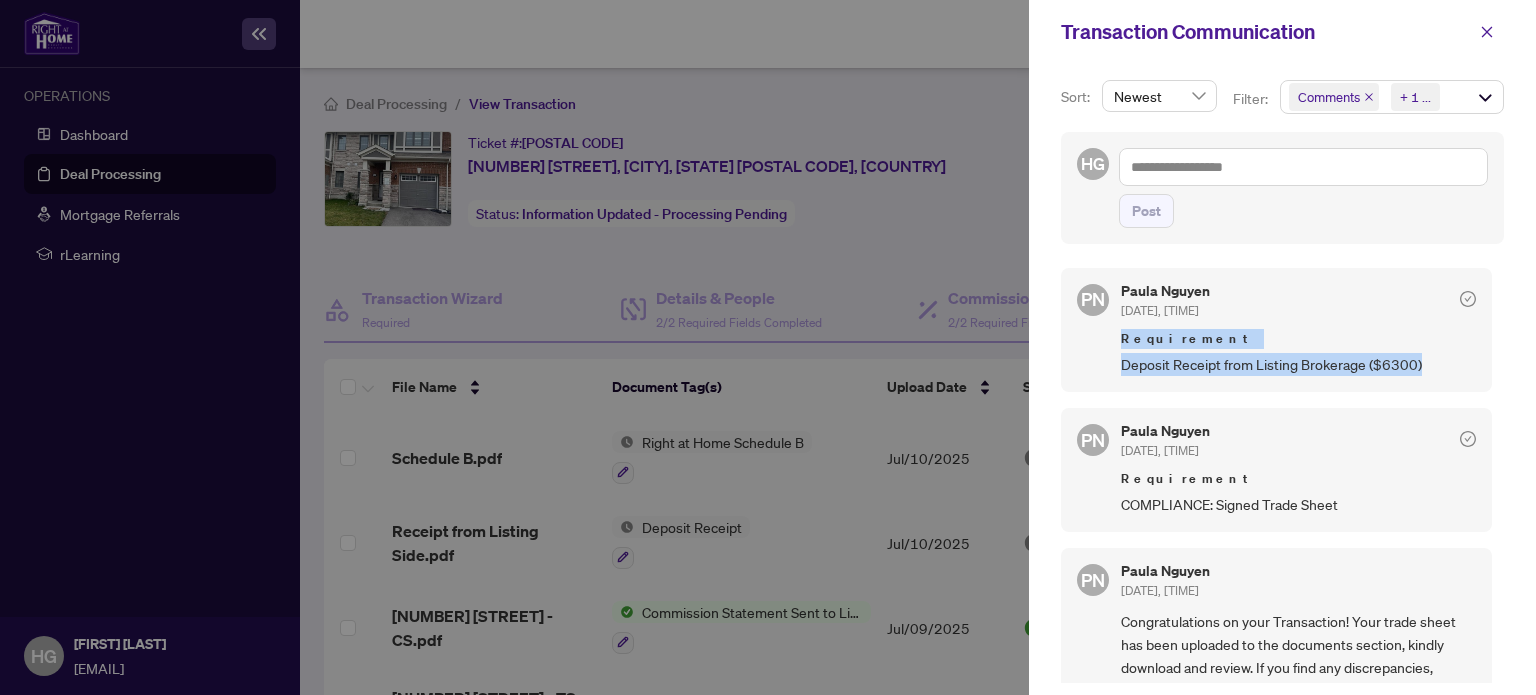 drag, startPoint x: 1492, startPoint y: 315, endPoint x: 1493, endPoint y: 352, distance: 37.01351 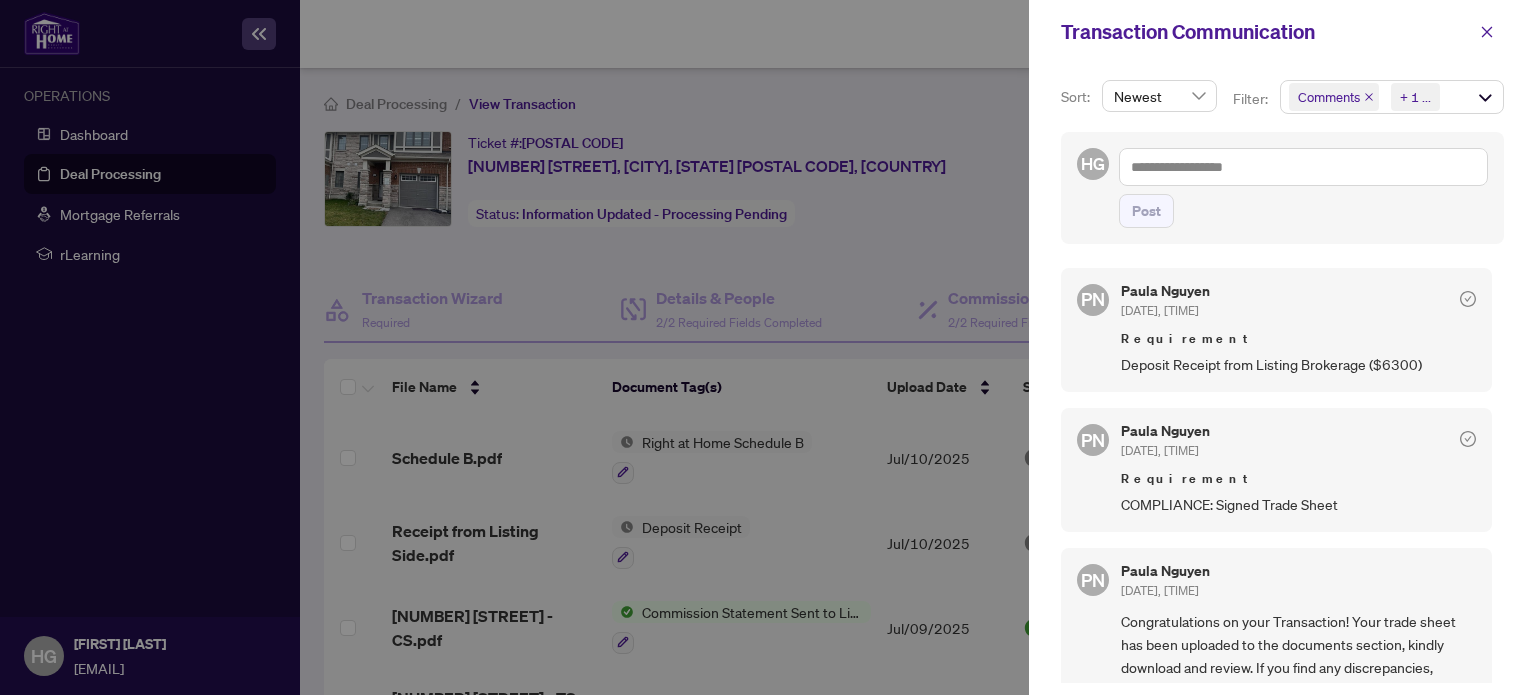 click on "Jul/09/2025, 09:53am" at bounding box center (1160, 450) 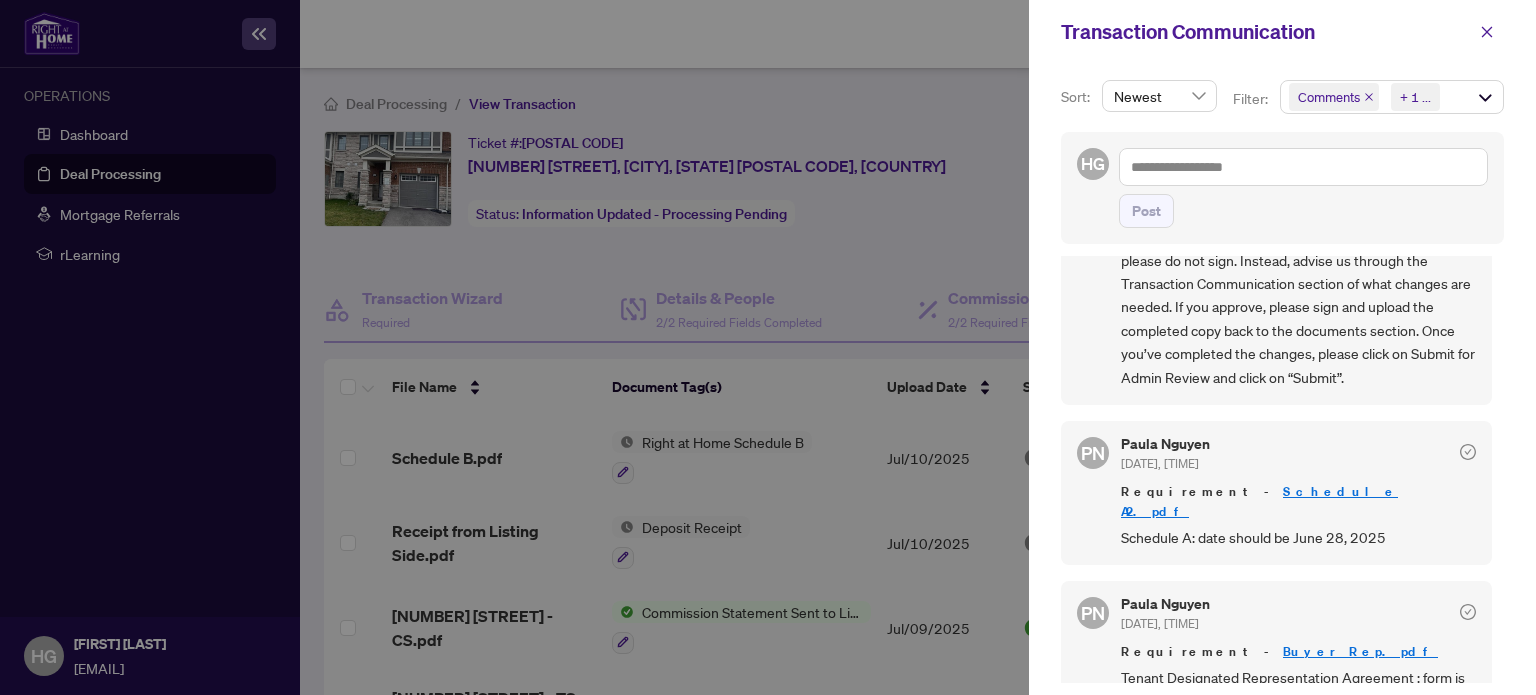 scroll, scrollTop: 453, scrollLeft: 0, axis: vertical 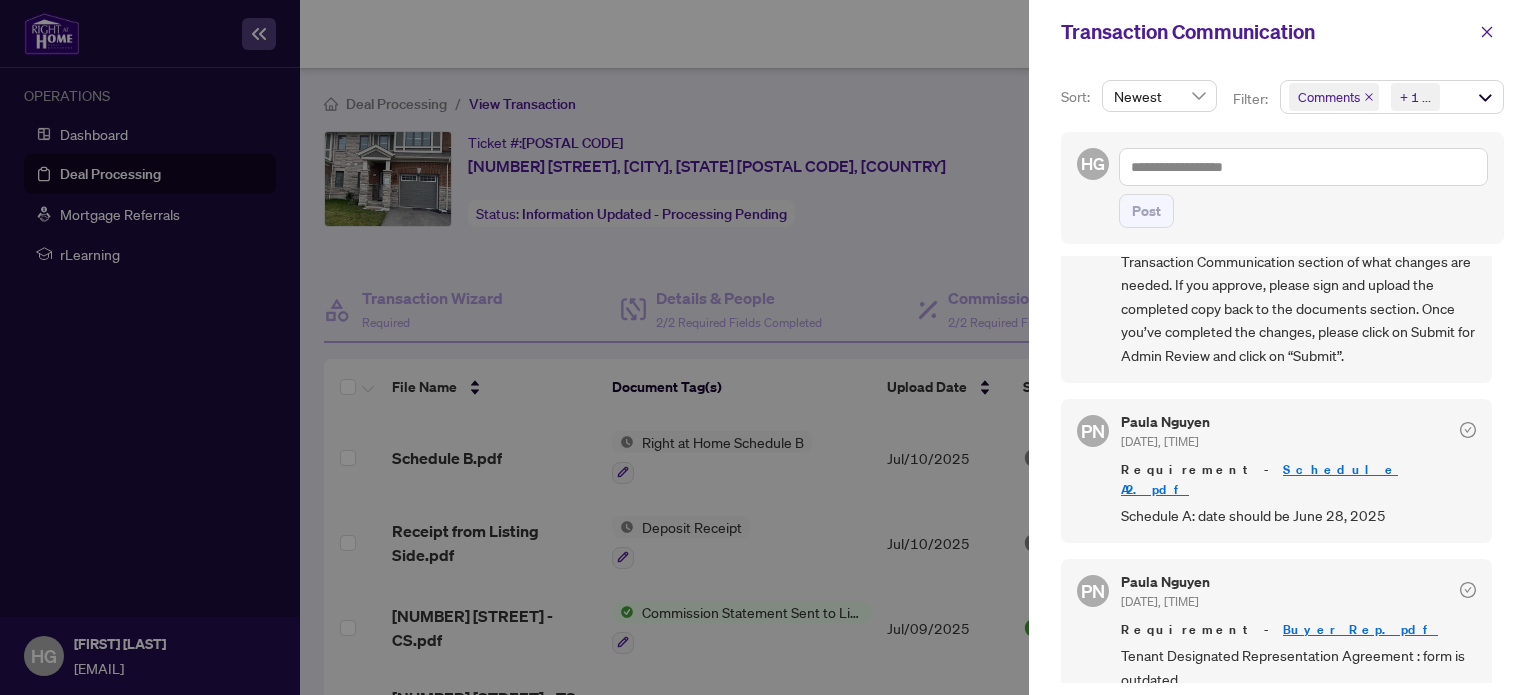 click on "Schedule A2.pdf" at bounding box center [1259, 479] 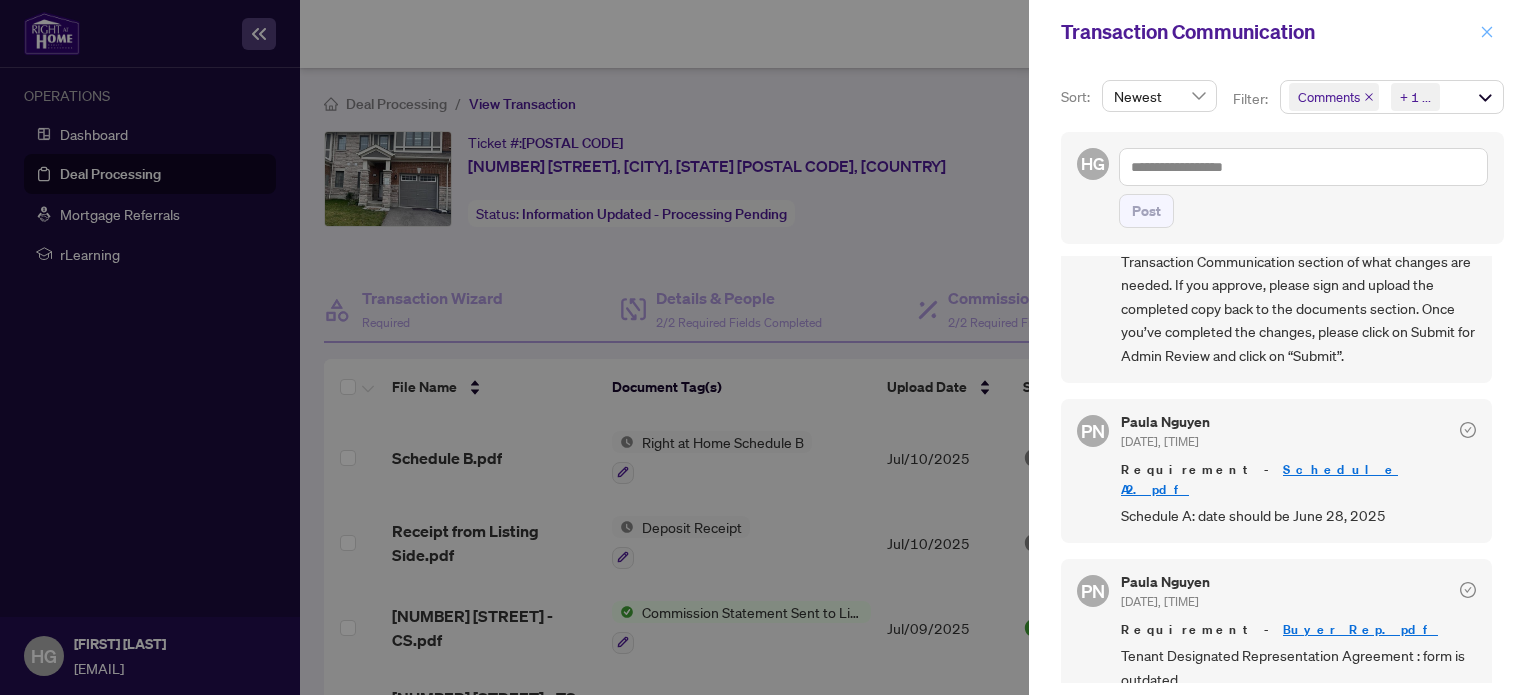 click at bounding box center [1487, 32] 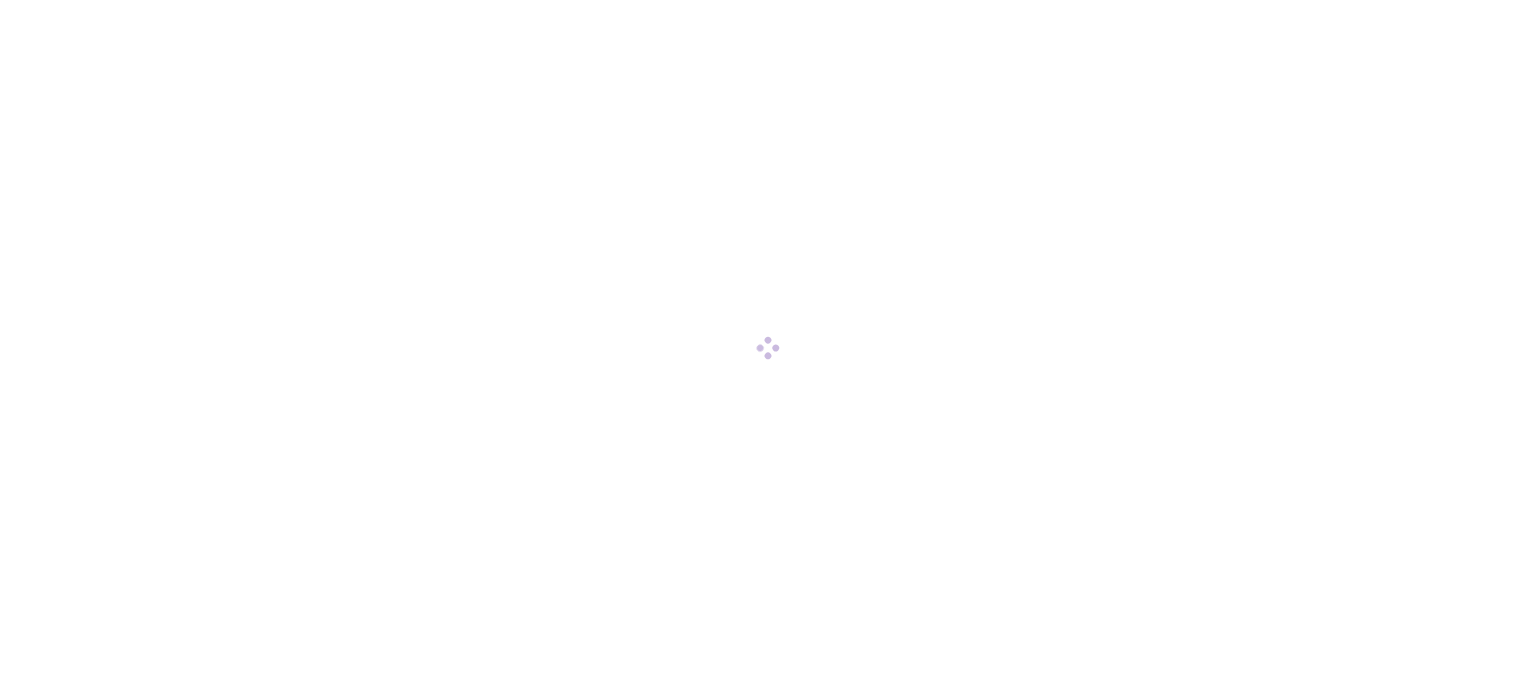 scroll, scrollTop: 0, scrollLeft: 0, axis: both 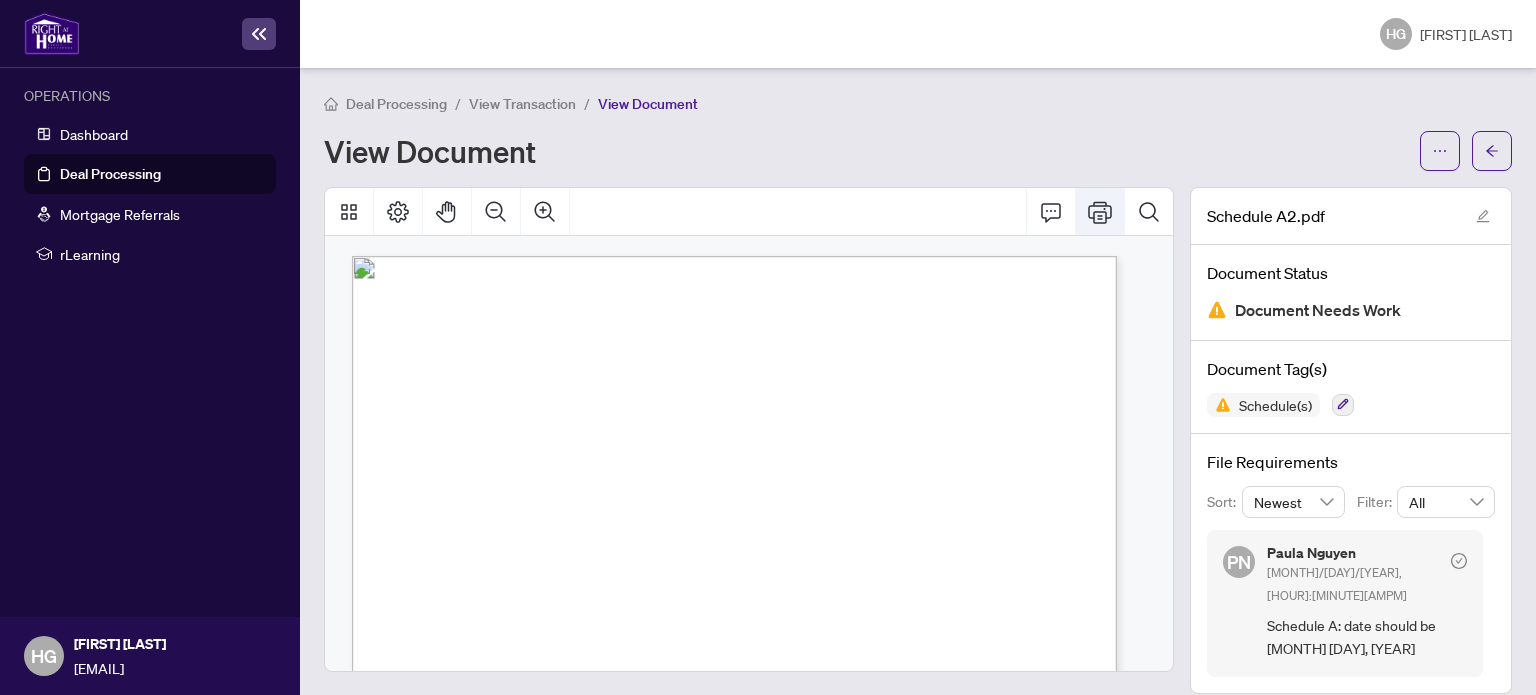 click 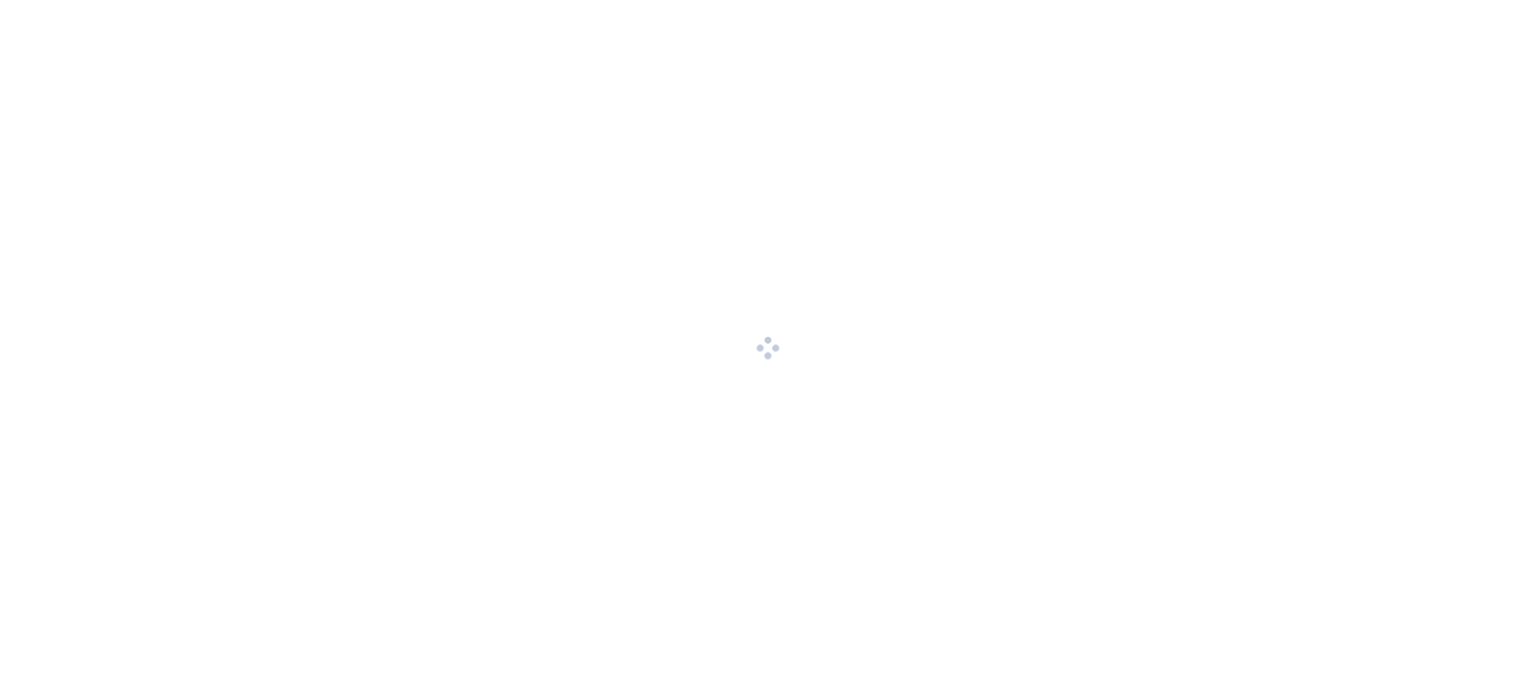 scroll, scrollTop: 0, scrollLeft: 0, axis: both 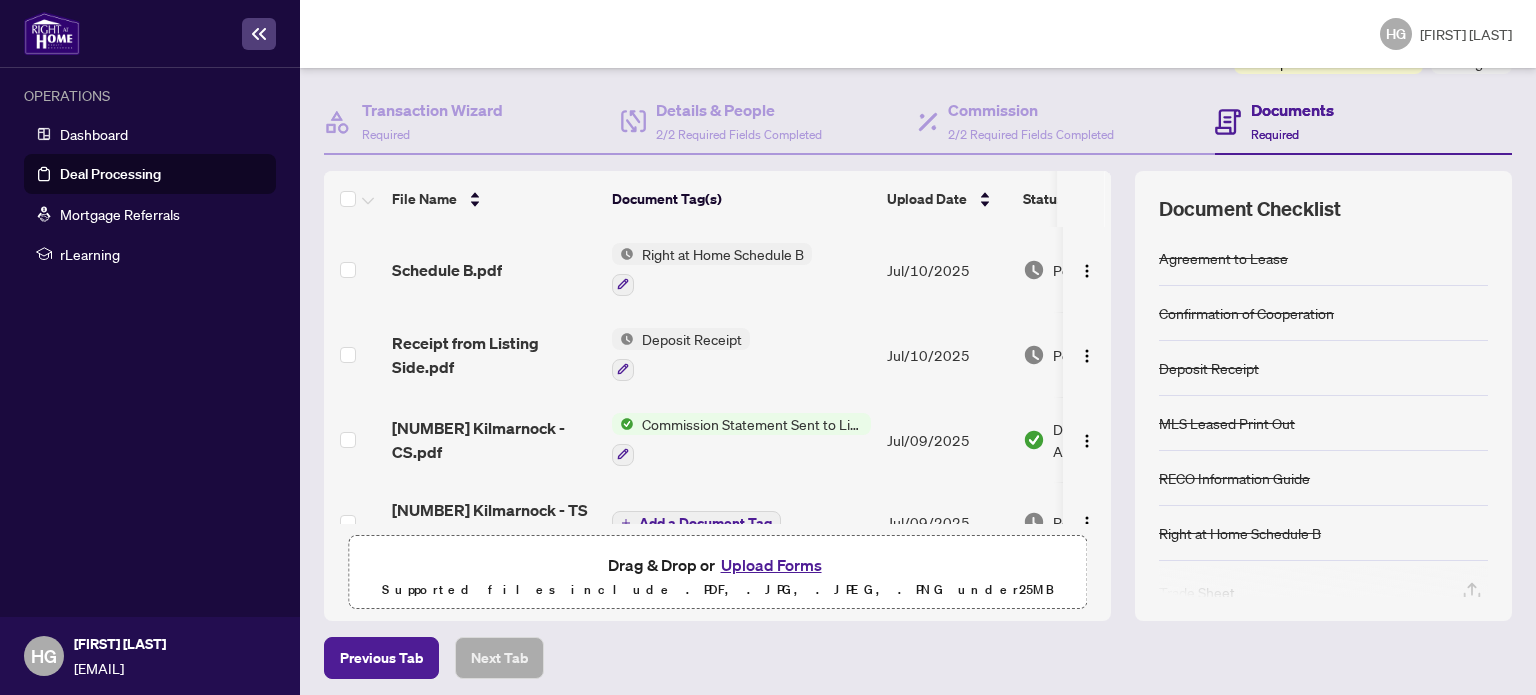 click on "File Name Document Tag(s) Upload Date Status             Schedule B.pdf Right at Home Schedule B Jul/10/2025 Pending Review Receipt from Listing Side.pdf Deposit Receipt Jul/10/2025 Pending Review 39 Kilmarnock - CS.pdf Commission Statement Sent to Listing Brokerage Jul/09/2025 Document Approved 39 Kilmarnock - TS - Agent to Review.pdf Add a Document Tag Jul/09/2025 Pending Review Schedule B.pdf Schedule B Jul/07/2025 Document Approved Schedule A2.pdf Schedule(s) Jul/07/2025 Document Needs Work 1 Rental application.pdf 410 Rental Application - Residential Jul/07/2025 Document Approved DEPOSIT DRAFT.pdf Deposit Slip - Bank Jul/07/2025 Document Approved Deposit.pdf Deposit Cheque Jul/07/2025 Document Approved Buyer Rep.pdf Tenant Designated Representation Agreement Jul/07/2025 Document Needs Work 1 Reco Info Guide.pdf RECO Information Guide Jul/07/2025 Document Approved 39 Kilmarnock Cres S _MLS LEASED.pdf MLS Leased Print Out Jul/07/2025 Document Approved Conf of Coop.pdf Confirmation of Cooperation" at bounding box center (918, 396) 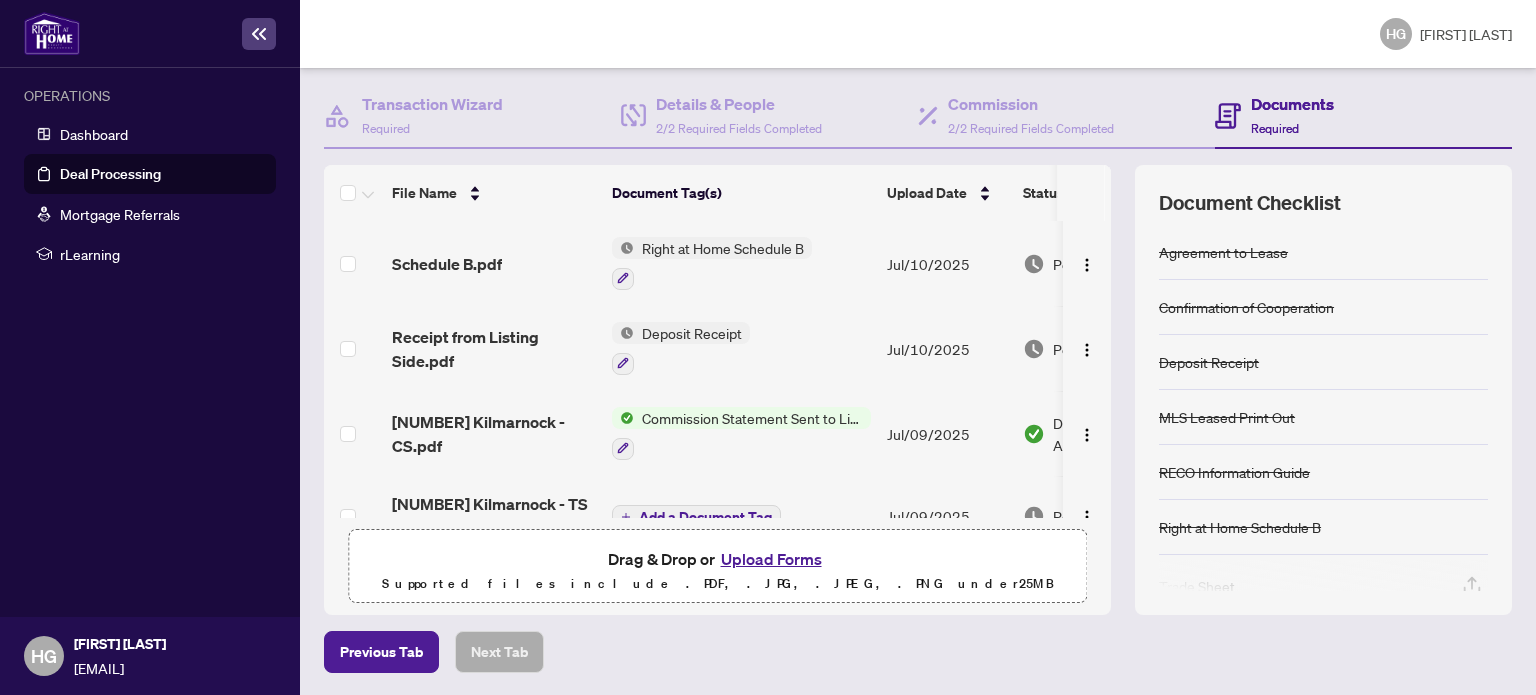 scroll, scrollTop: 154, scrollLeft: 0, axis: vertical 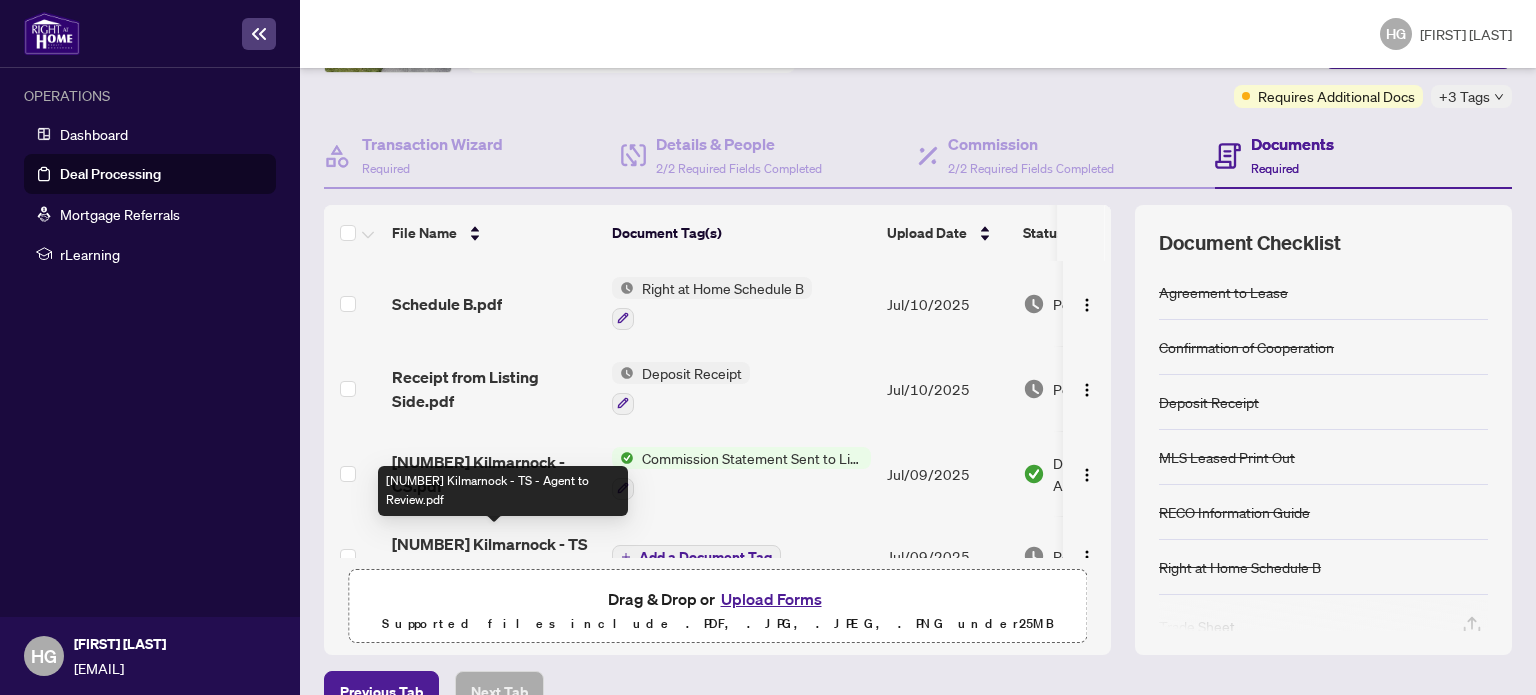 click on "[NUMBER] [STREET] - [ABBREVIATION] - [ROLE] to Review.pdf" at bounding box center (494, 556) 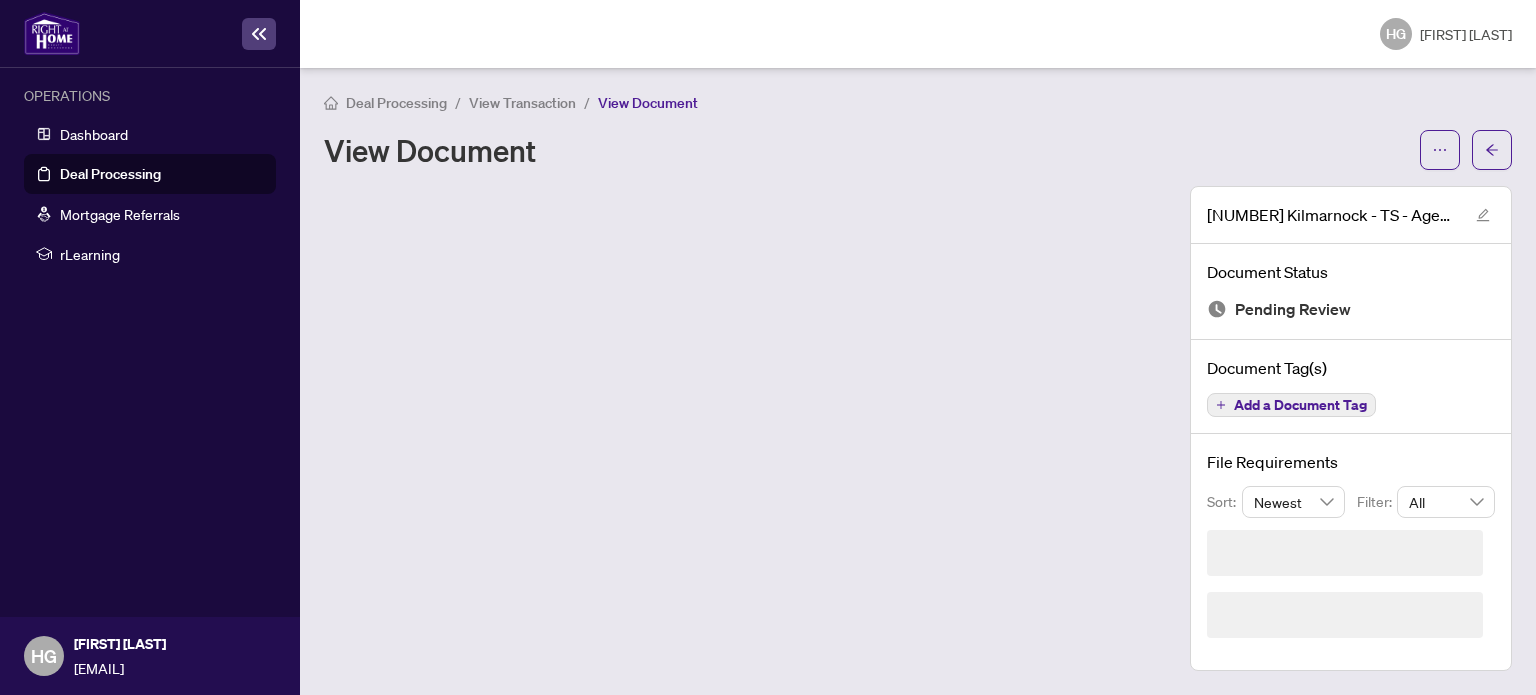 scroll, scrollTop: 0, scrollLeft: 0, axis: both 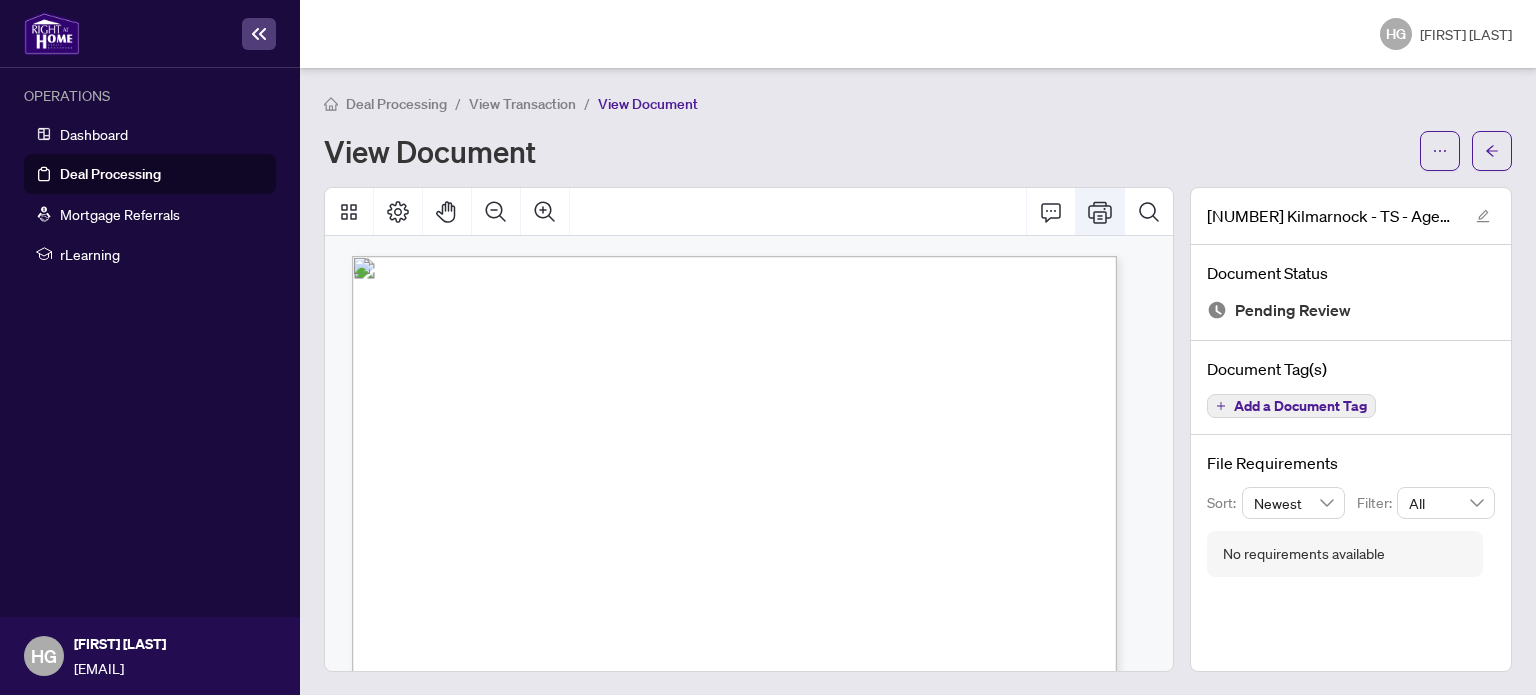 click 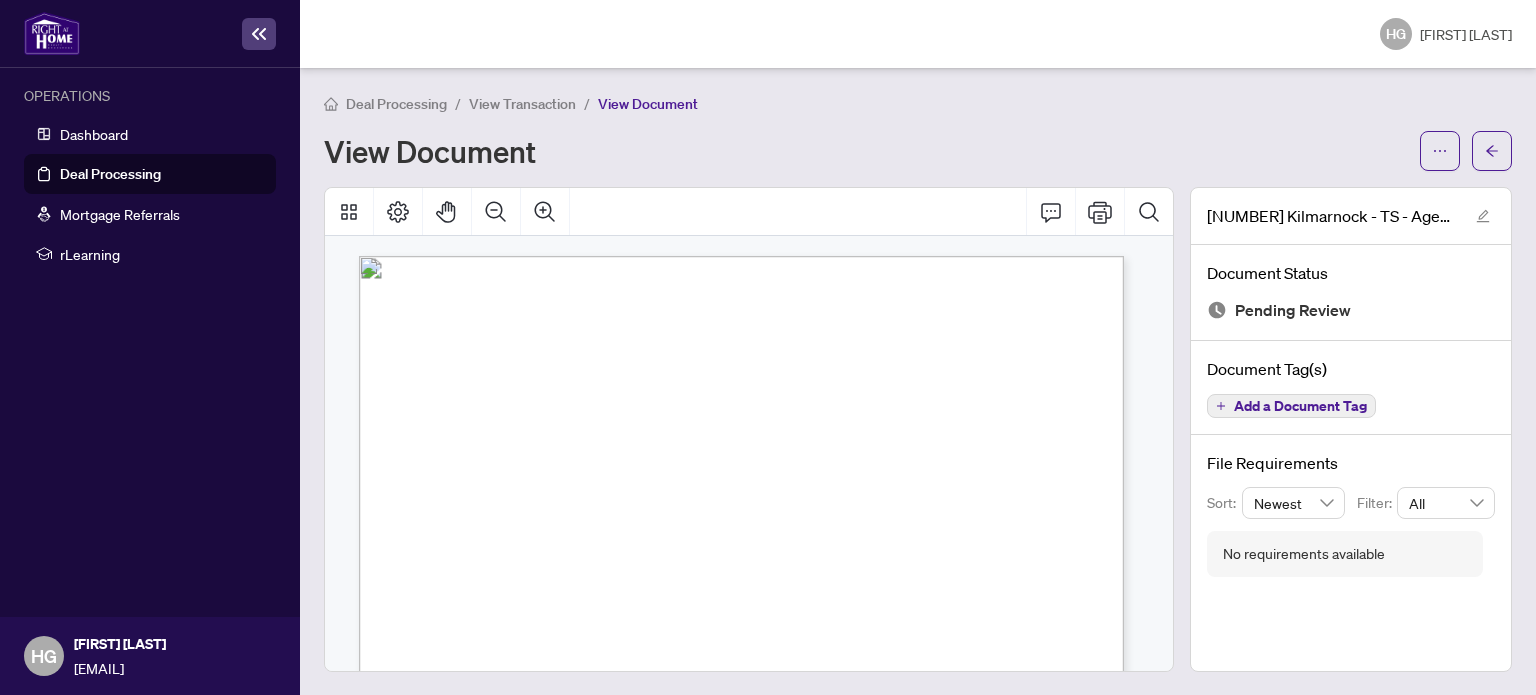 scroll, scrollTop: 0, scrollLeft: 0, axis: both 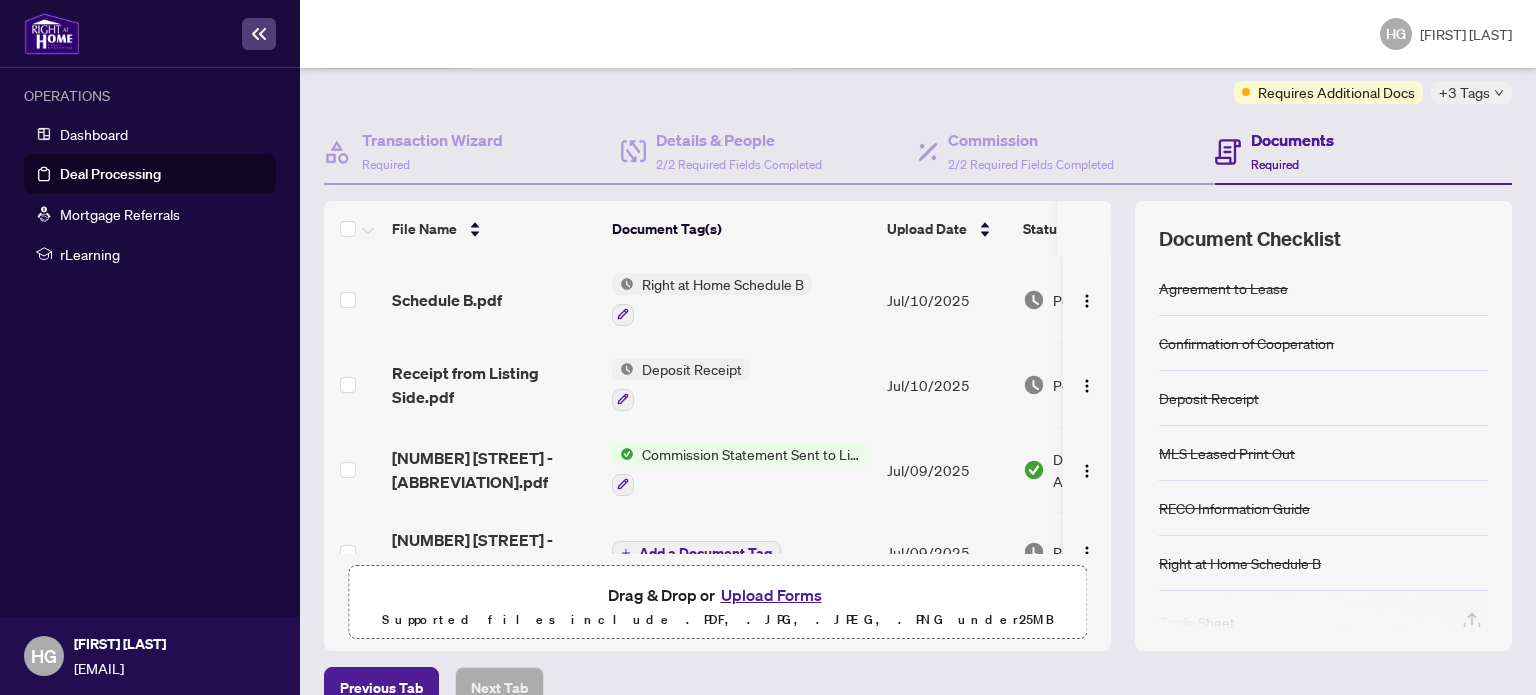 click on "Add a Document Tag" at bounding box center [705, 553] 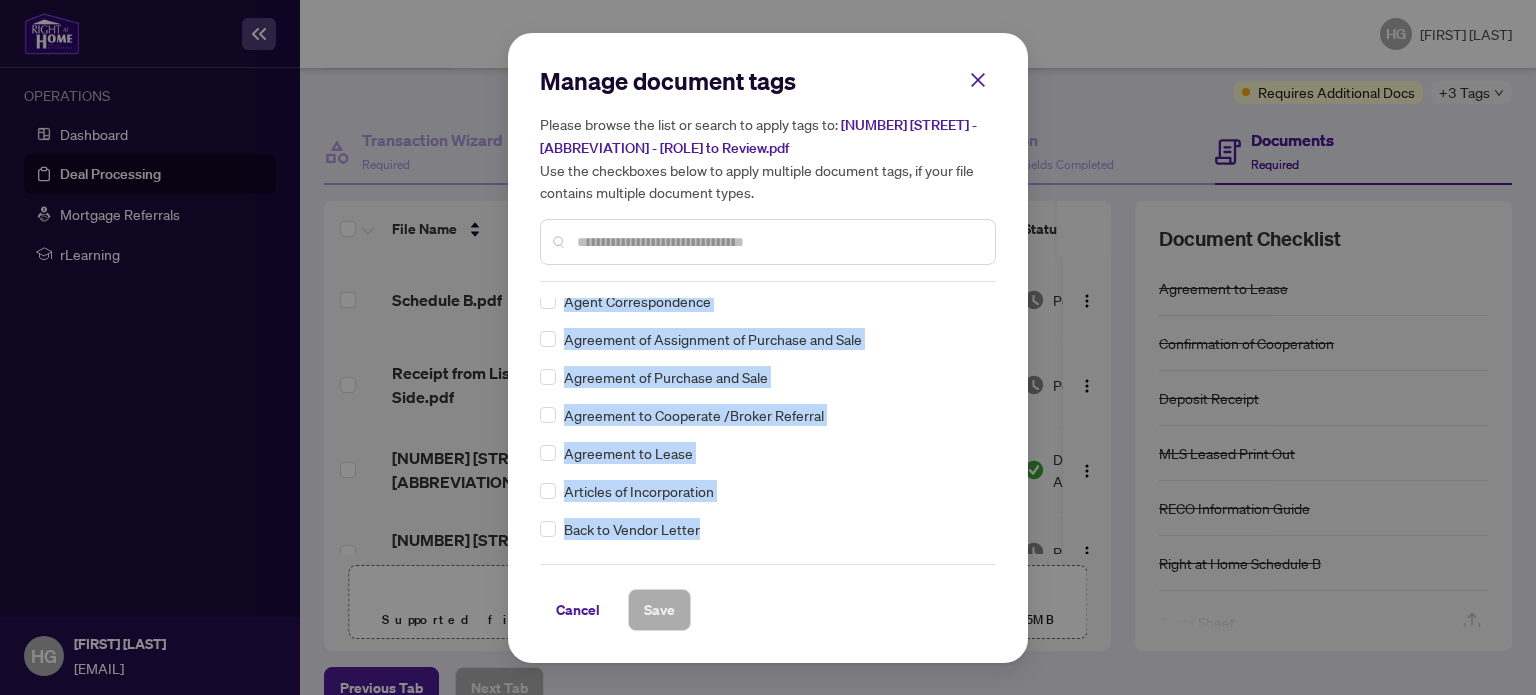 scroll, scrollTop: 96, scrollLeft: 0, axis: vertical 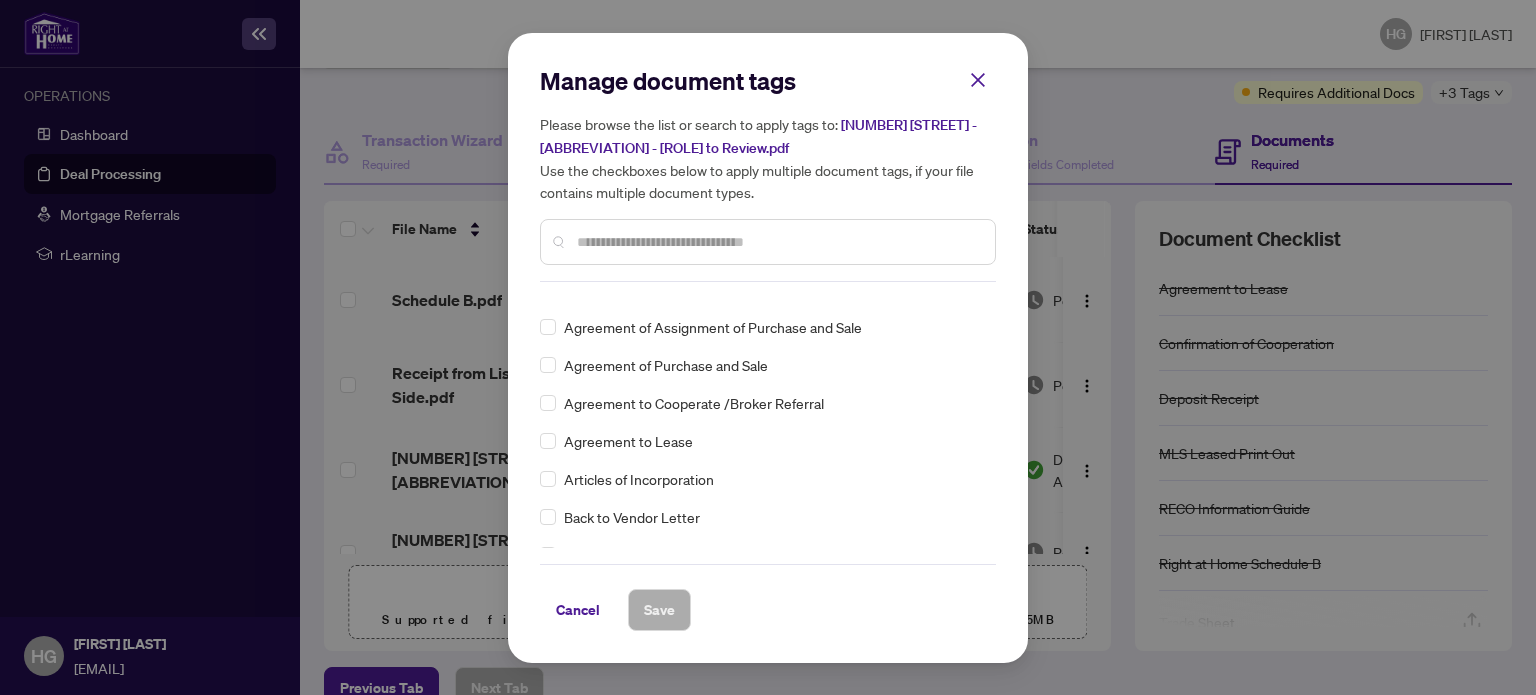 drag, startPoint x: 705, startPoint y: 549, endPoint x: 980, endPoint y: 243, distance: 411.41342 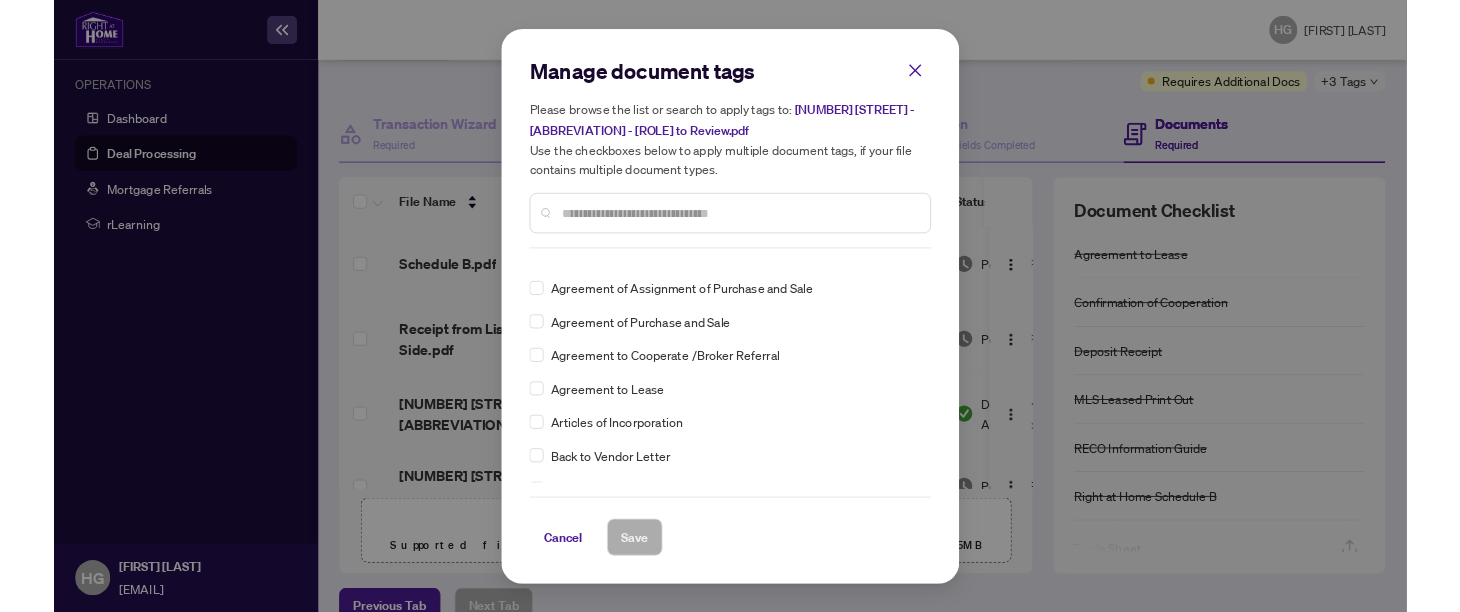 scroll, scrollTop: 0, scrollLeft: 0, axis: both 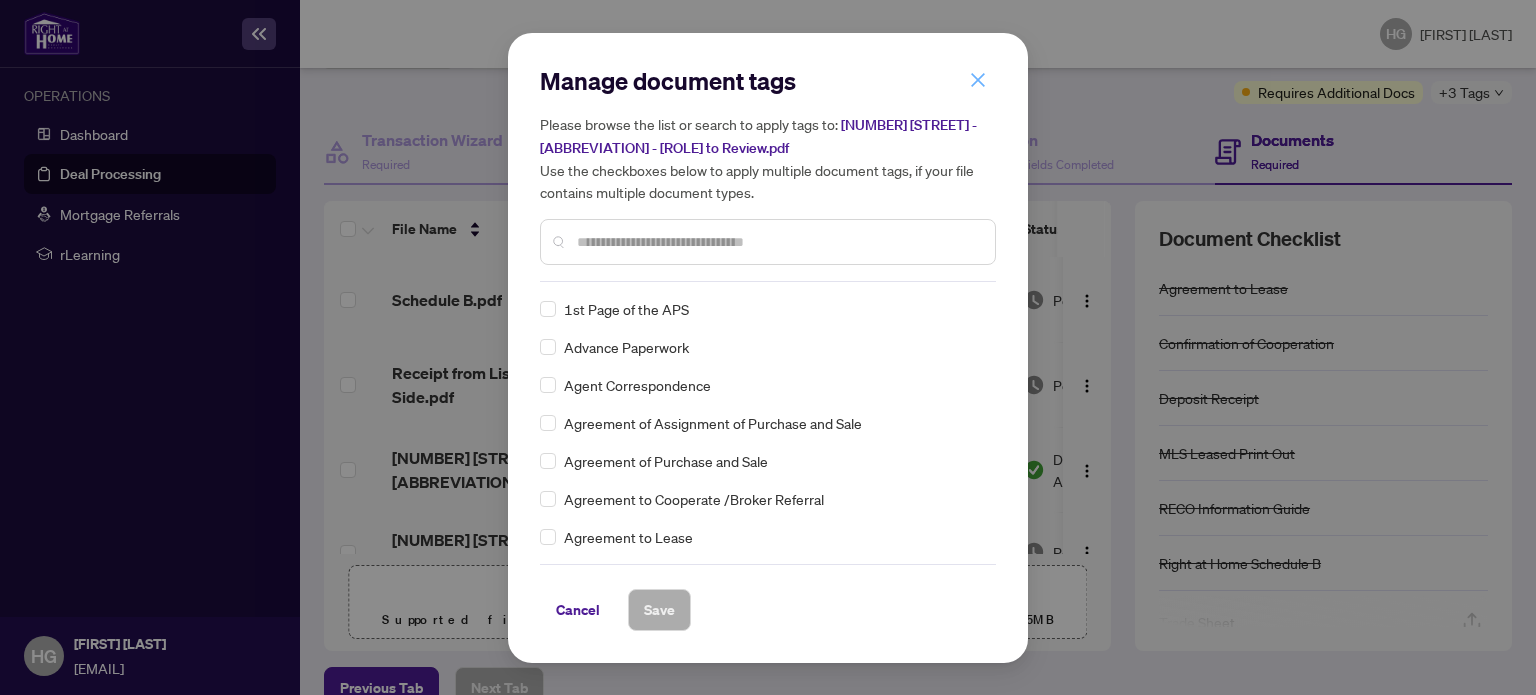 click at bounding box center (978, 80) 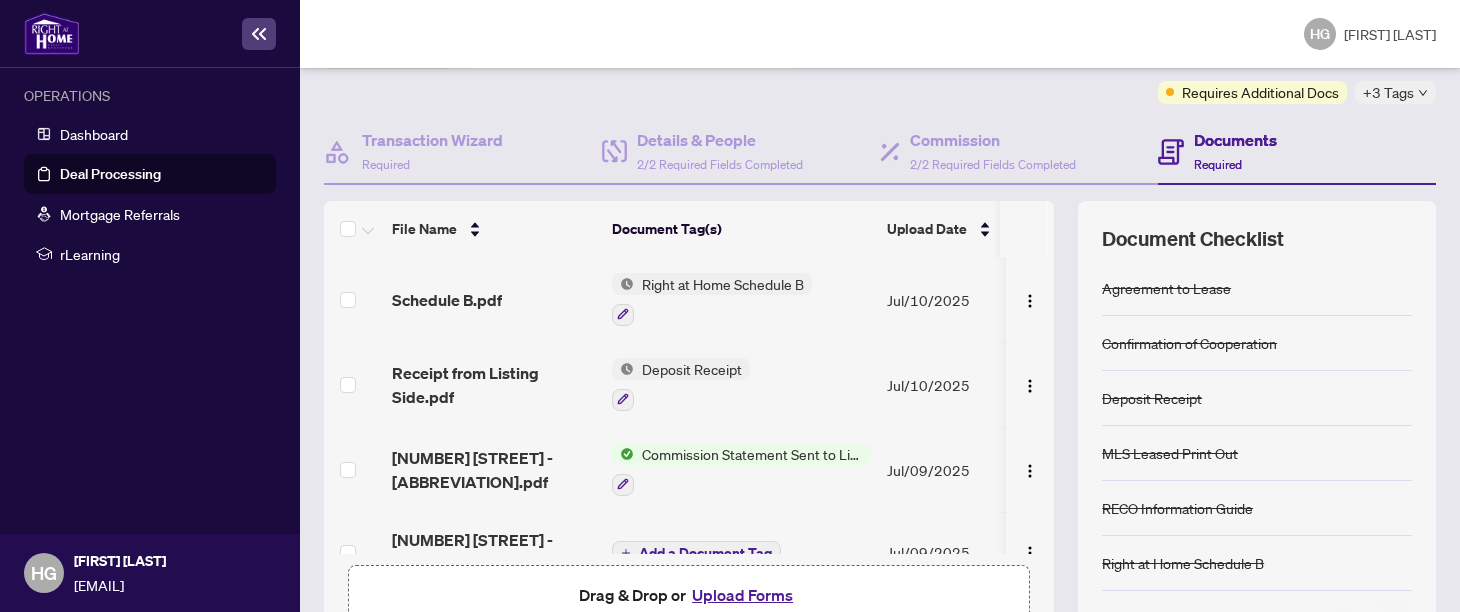 click on "Add a Document Tag" at bounding box center [705, 553] 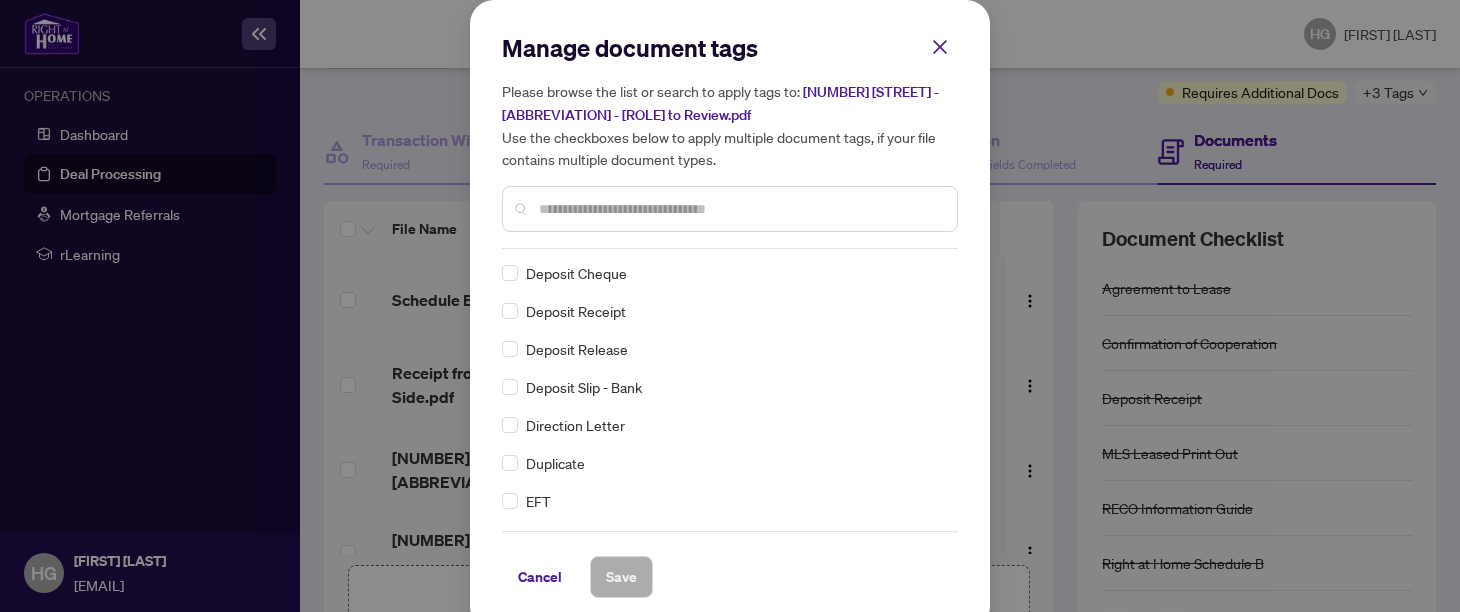 scroll, scrollTop: 1528, scrollLeft: 0, axis: vertical 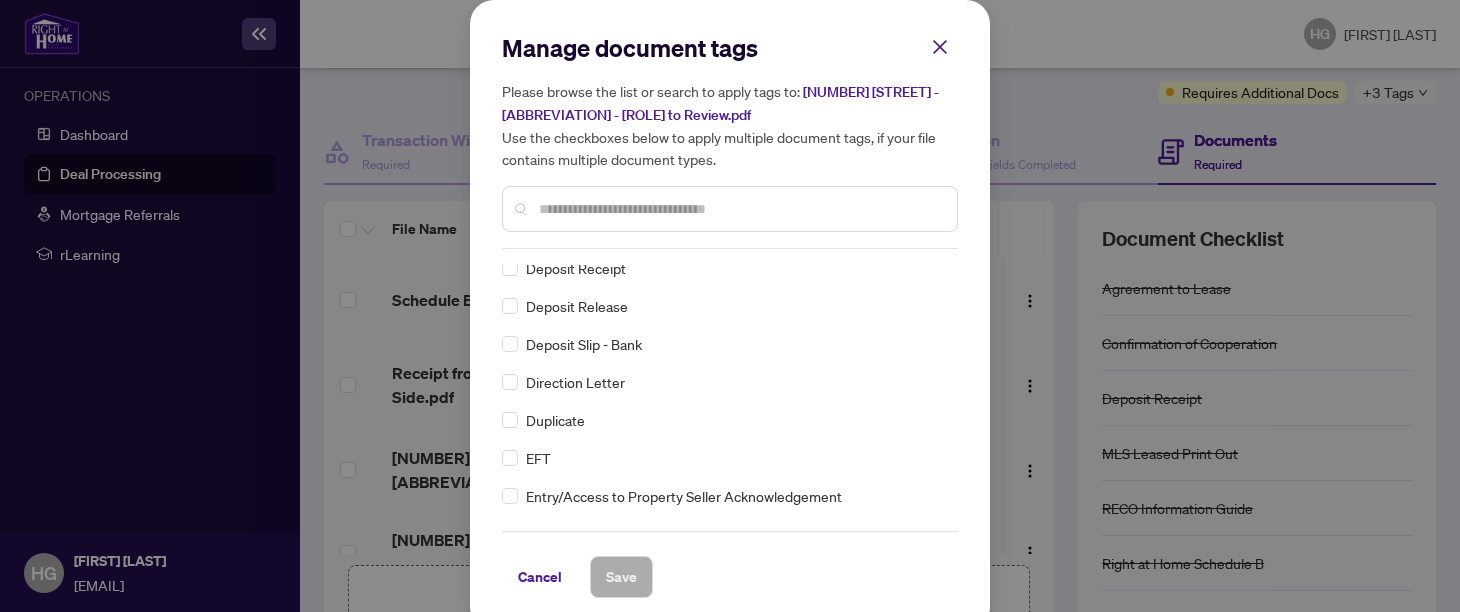 click at bounding box center [740, 209] 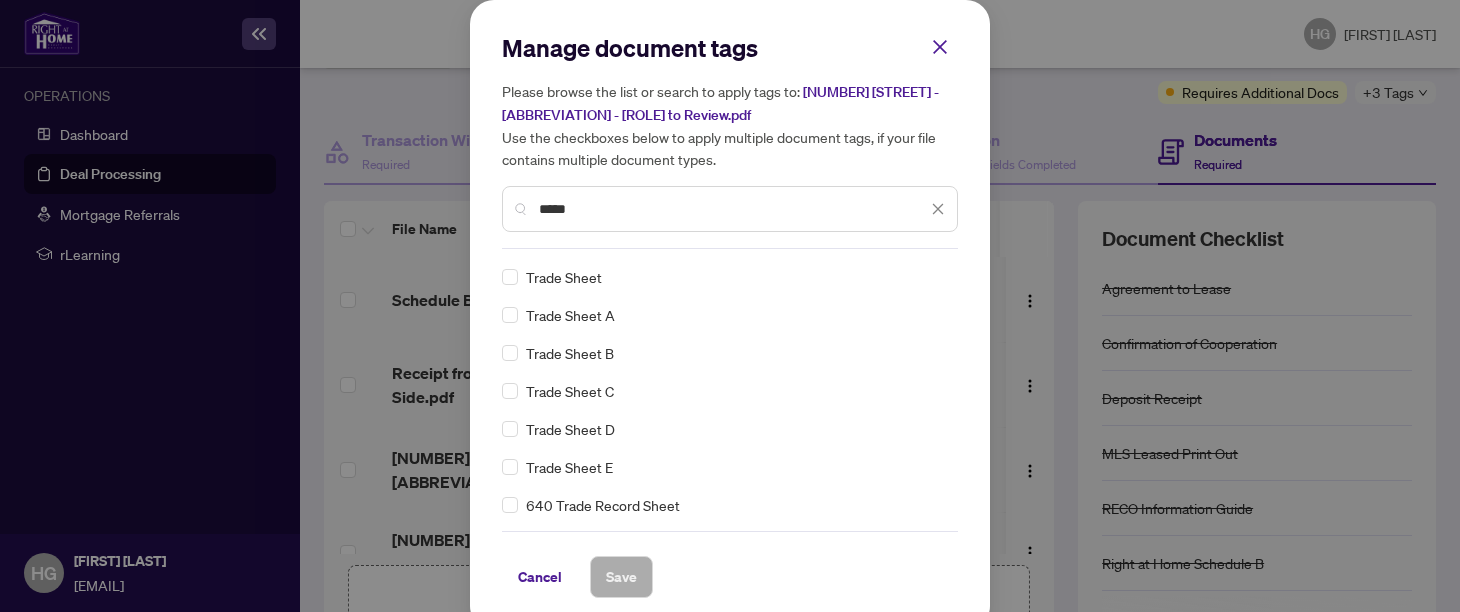 scroll, scrollTop: 0, scrollLeft: 0, axis: both 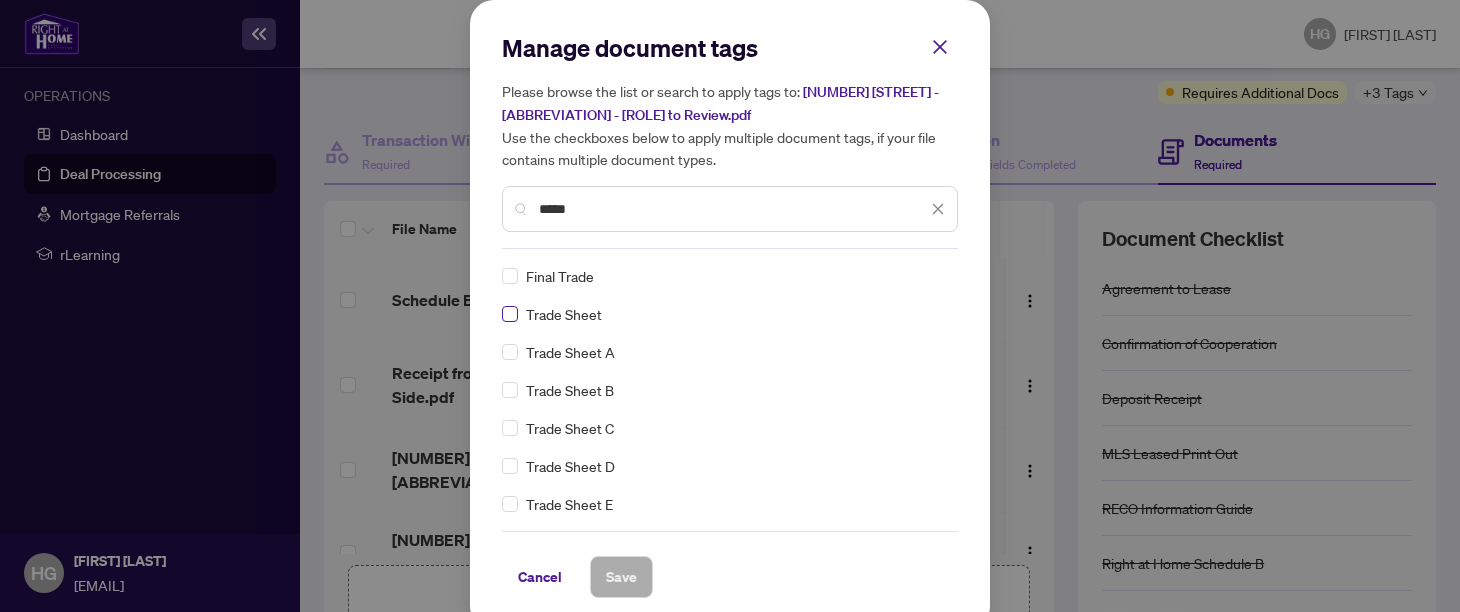 type on "*****" 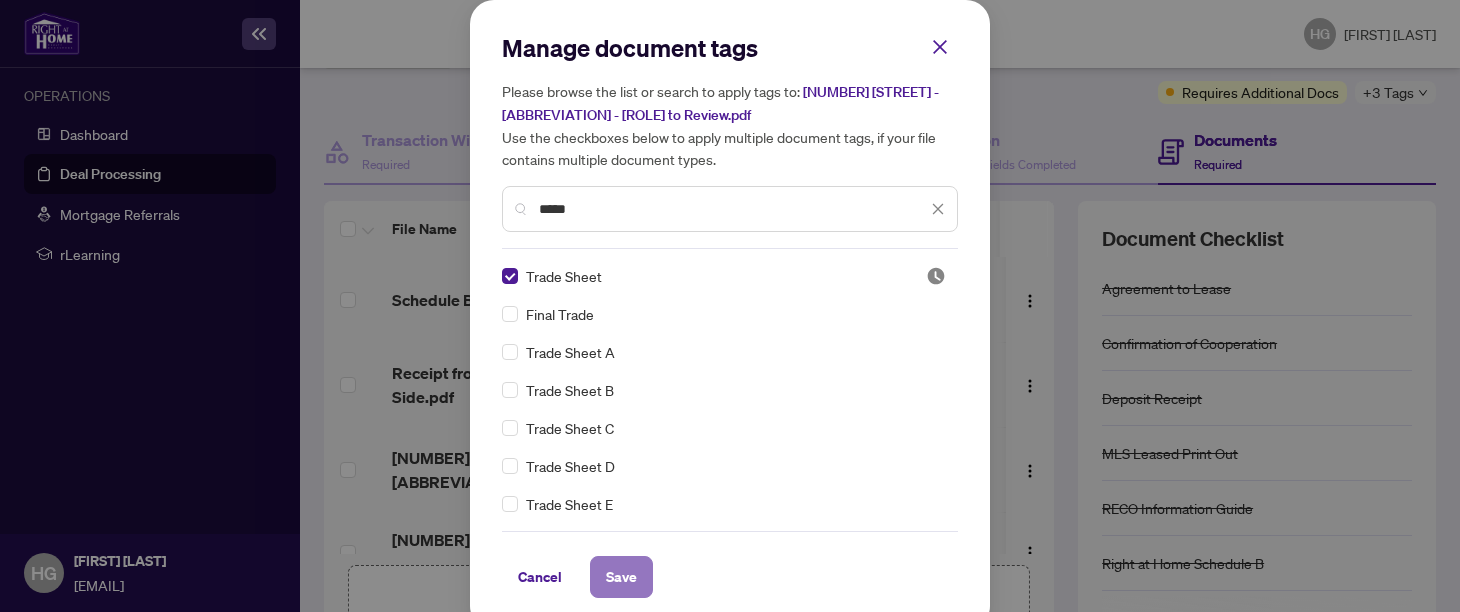 click on "Save" at bounding box center (621, 577) 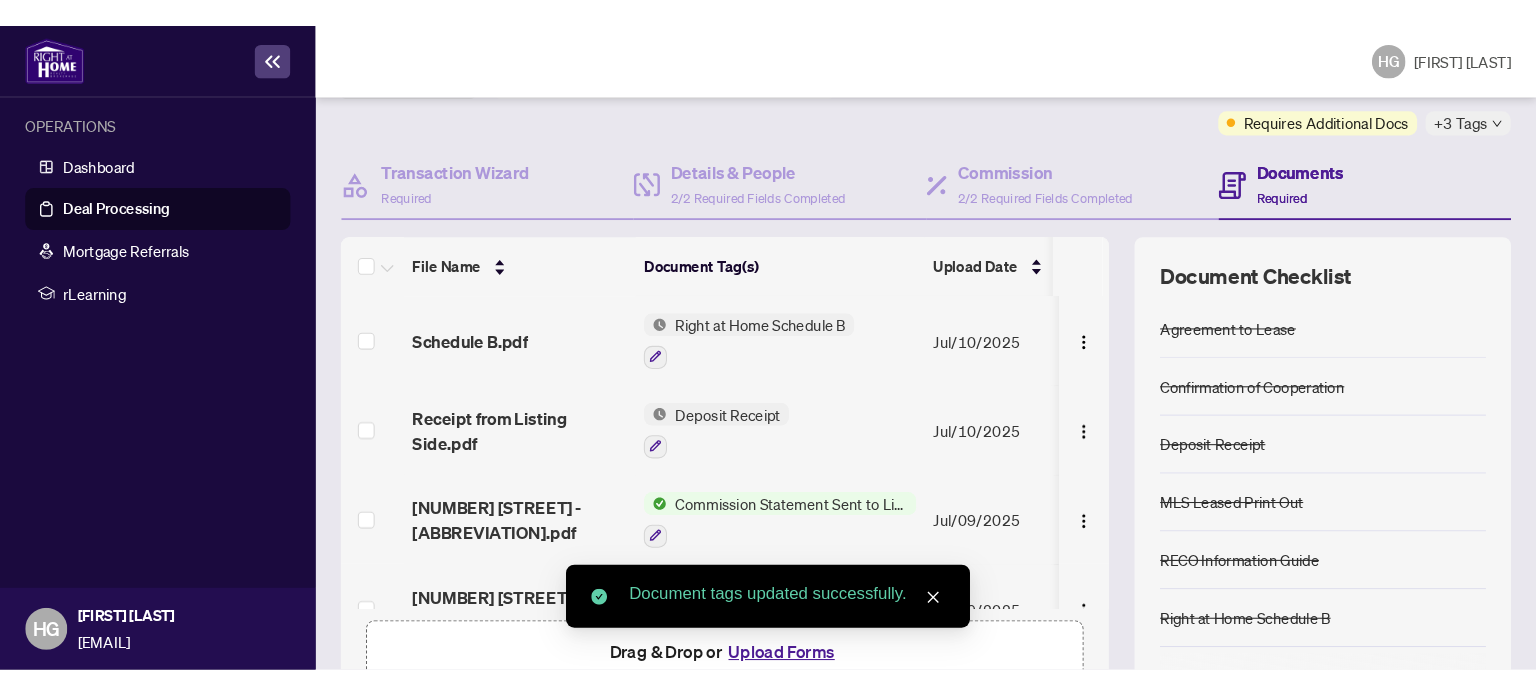 scroll, scrollTop: 277, scrollLeft: 0, axis: vertical 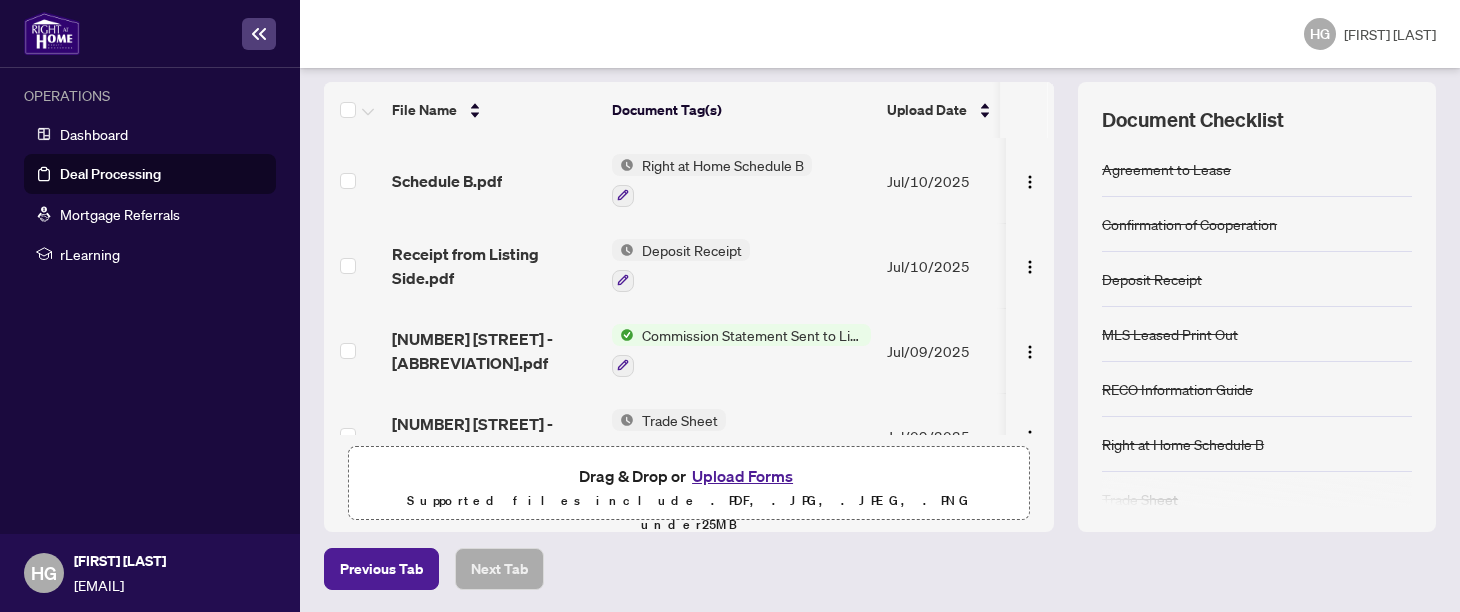 click on "Upload Forms" at bounding box center (742, 476) 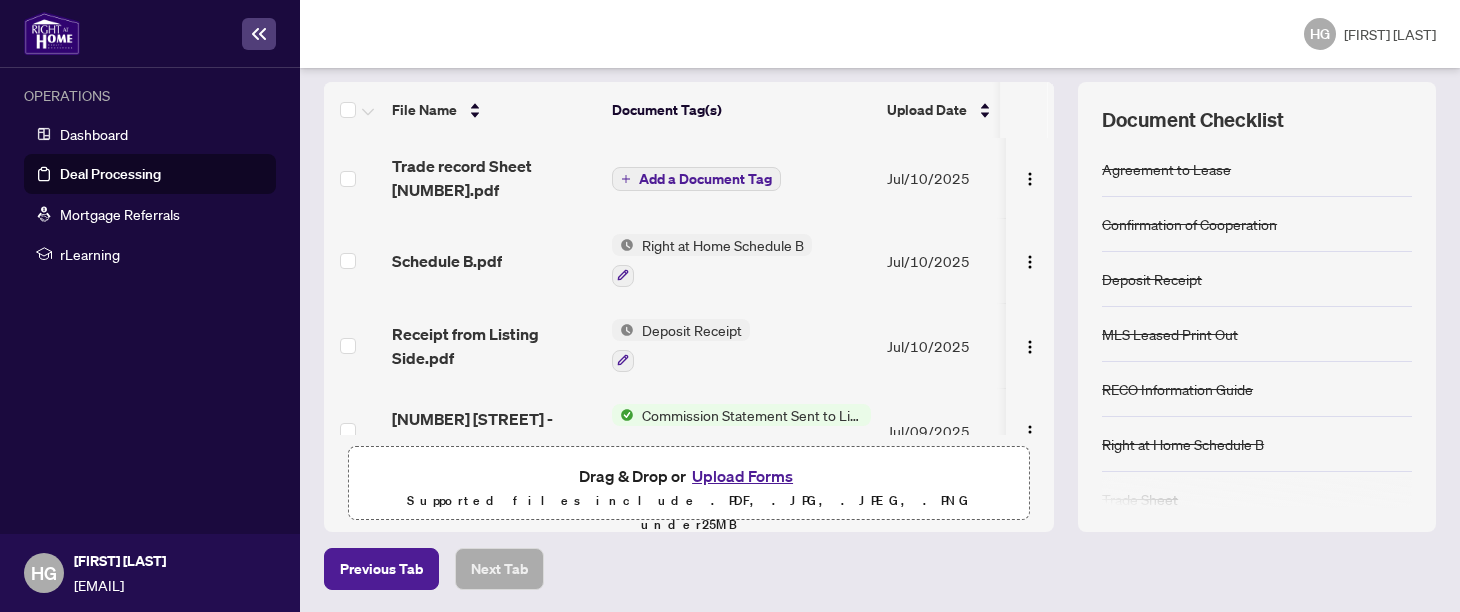 click at bounding box center [623, 415] 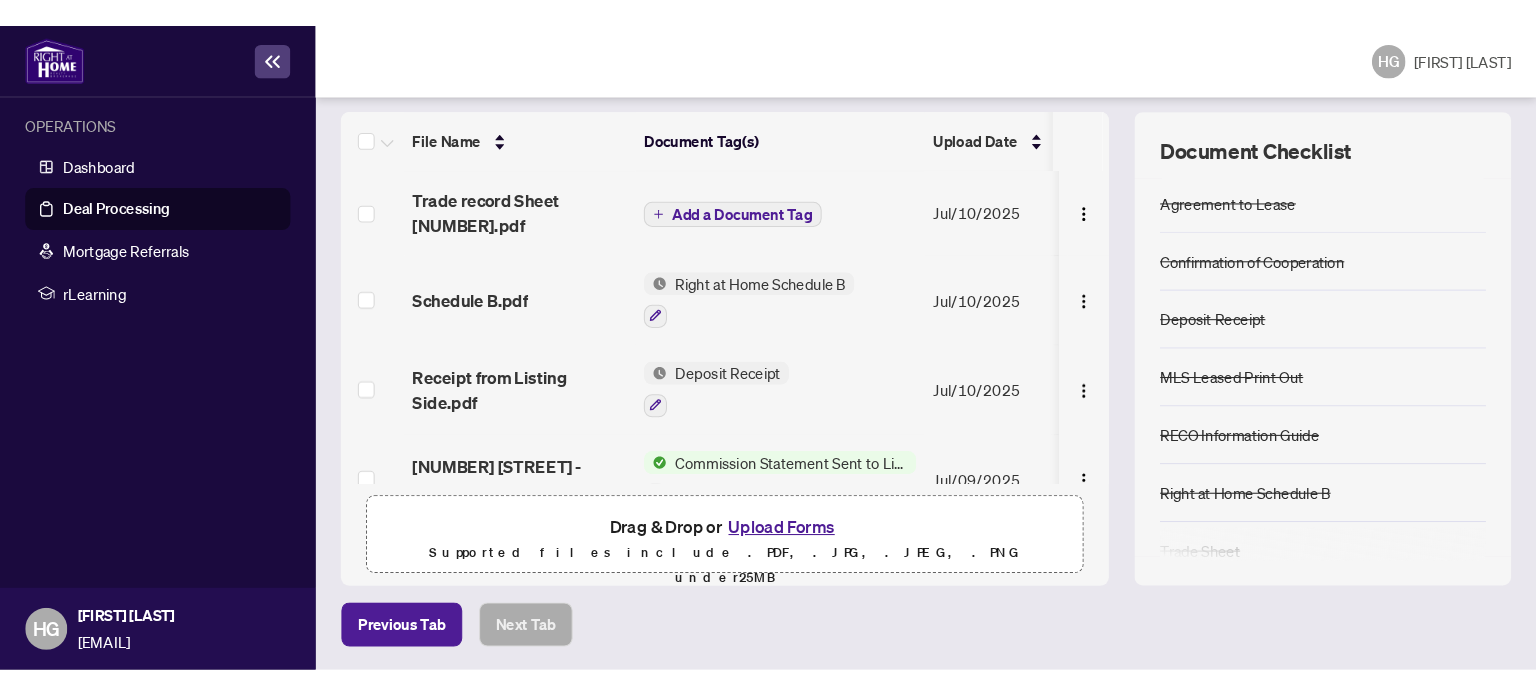 scroll, scrollTop: 194, scrollLeft: 0, axis: vertical 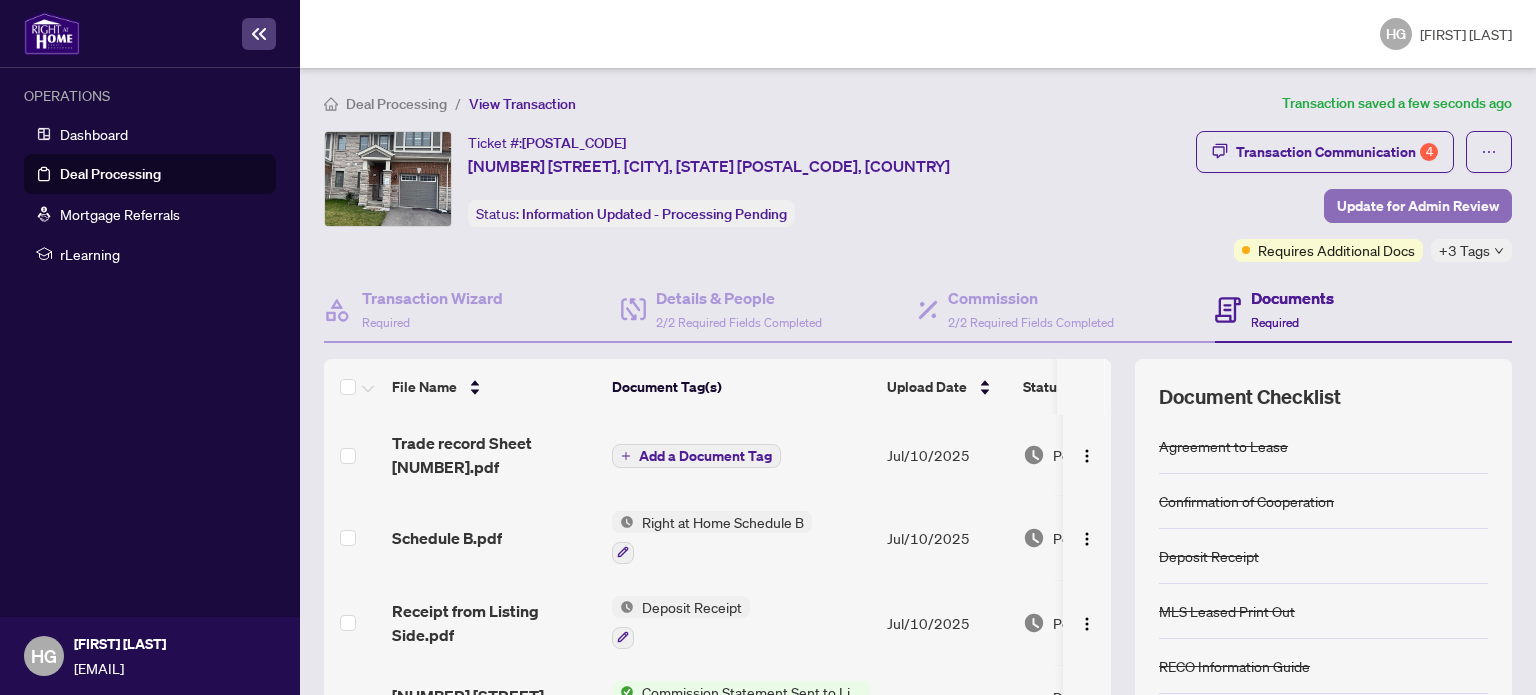 click on "Update for Admin Review" at bounding box center (1418, 206) 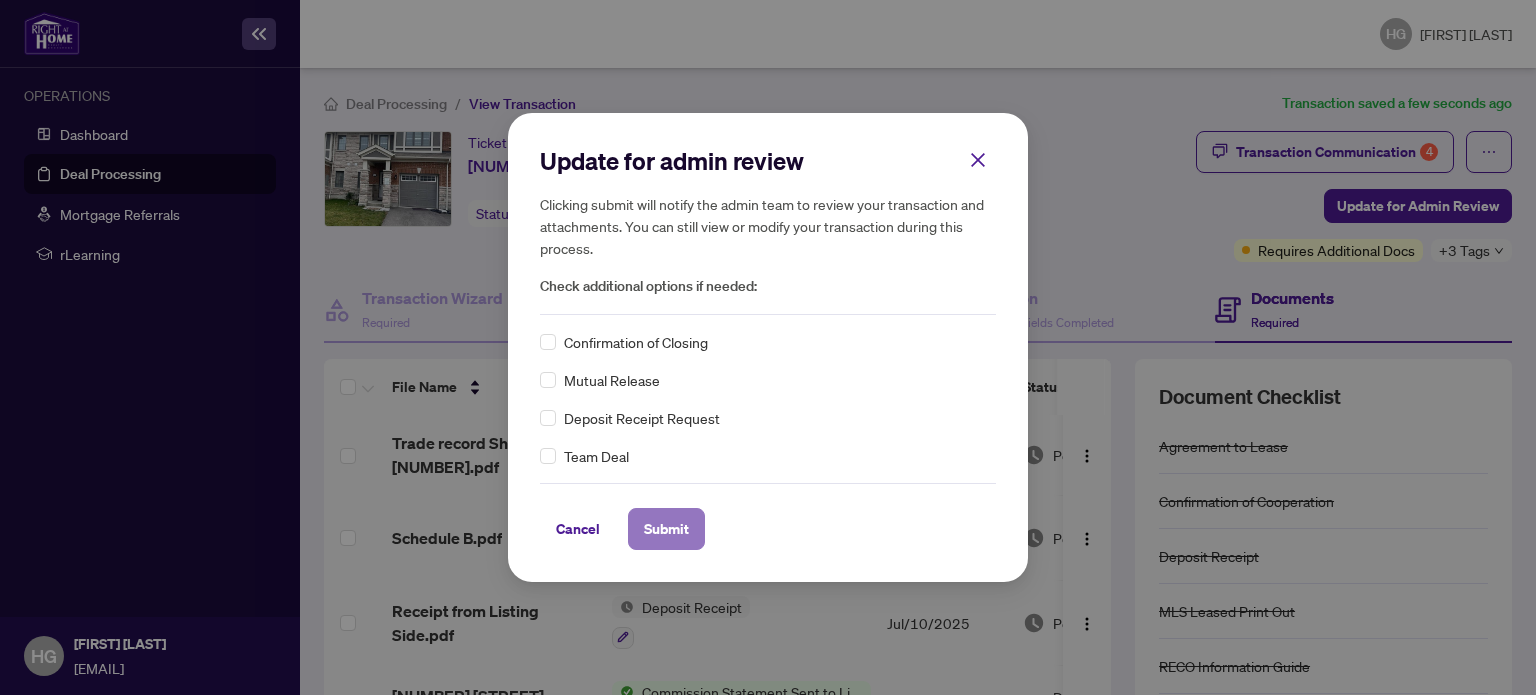 click on "Submit" at bounding box center [666, 529] 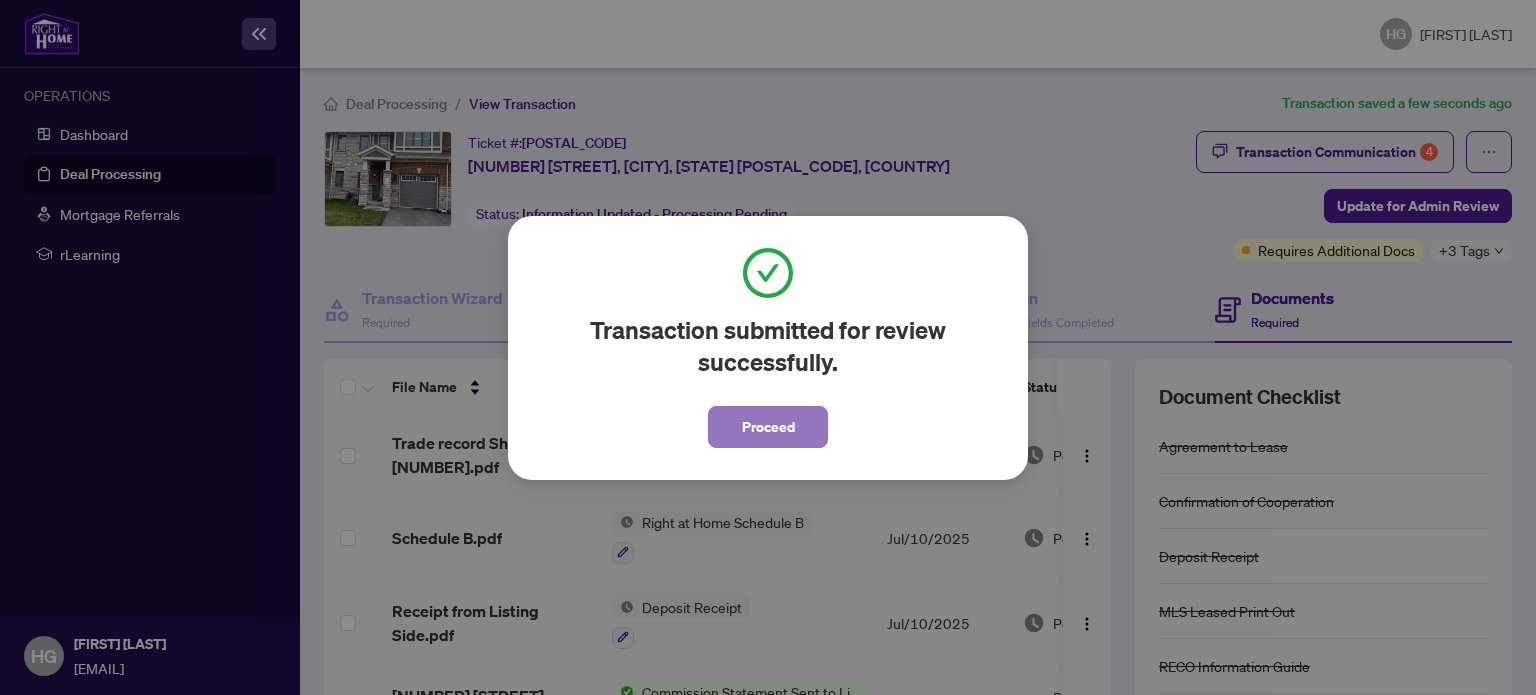 click on "Proceed" at bounding box center (768, 427) 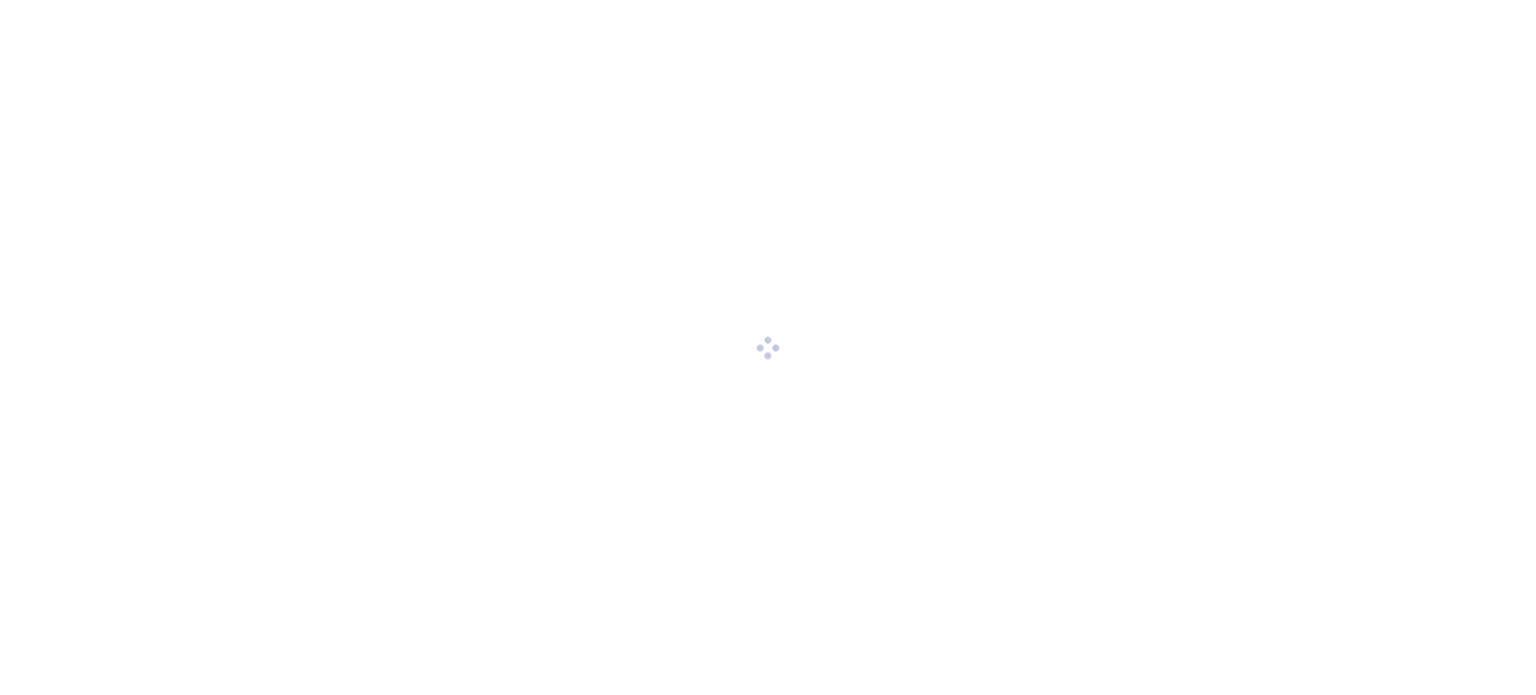 scroll, scrollTop: 0, scrollLeft: 0, axis: both 